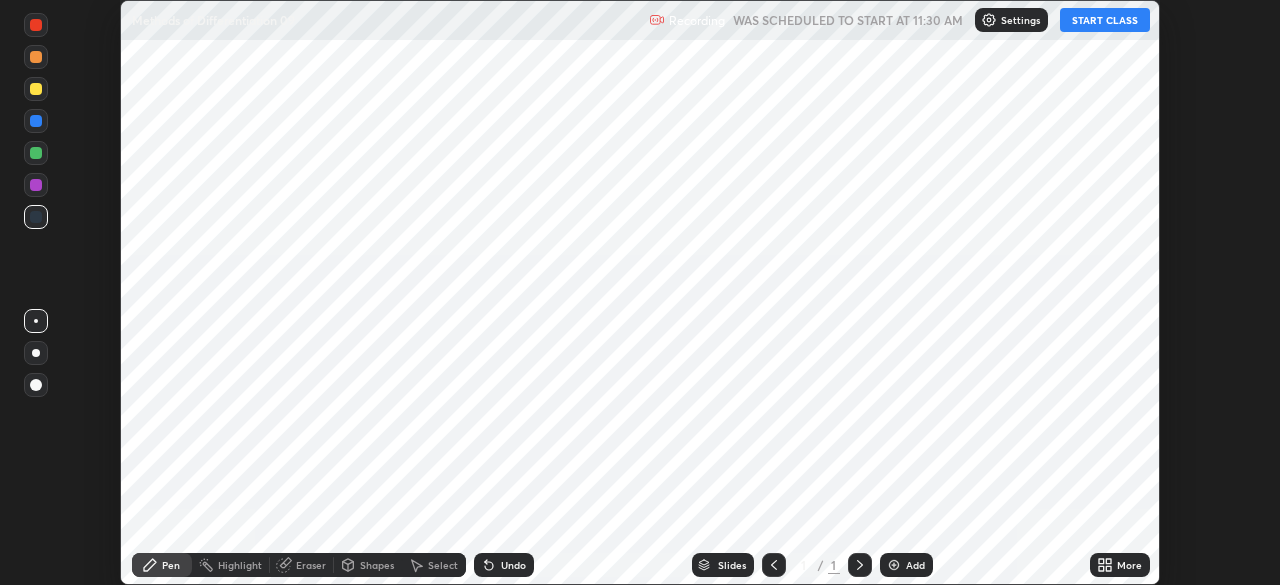 scroll, scrollTop: 0, scrollLeft: 0, axis: both 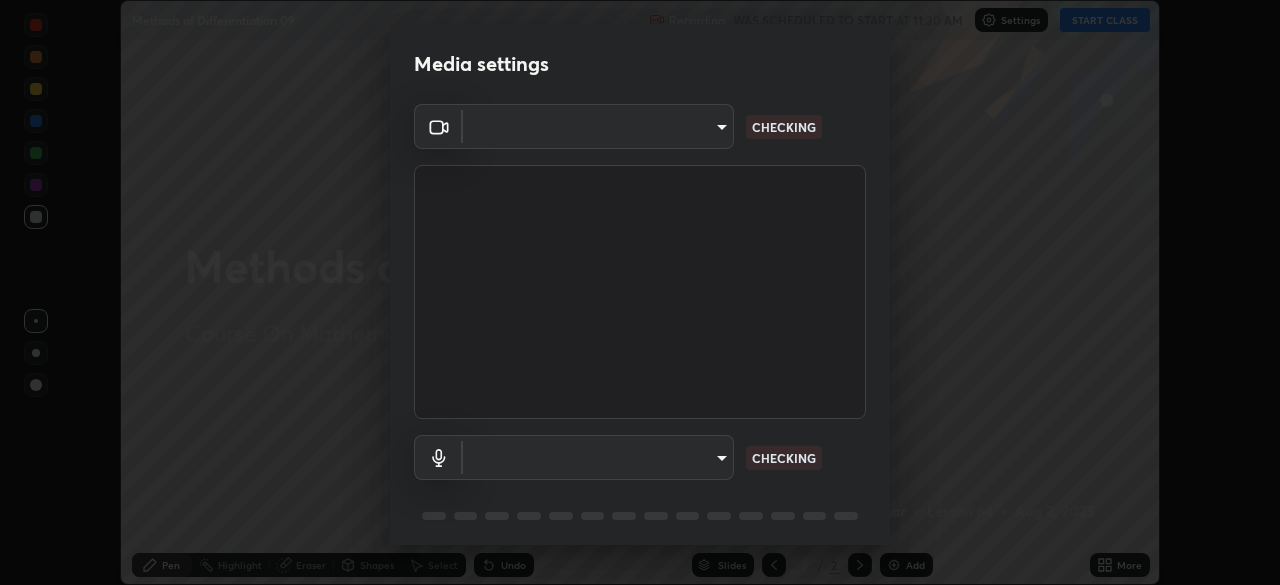 type on "[HASH]" 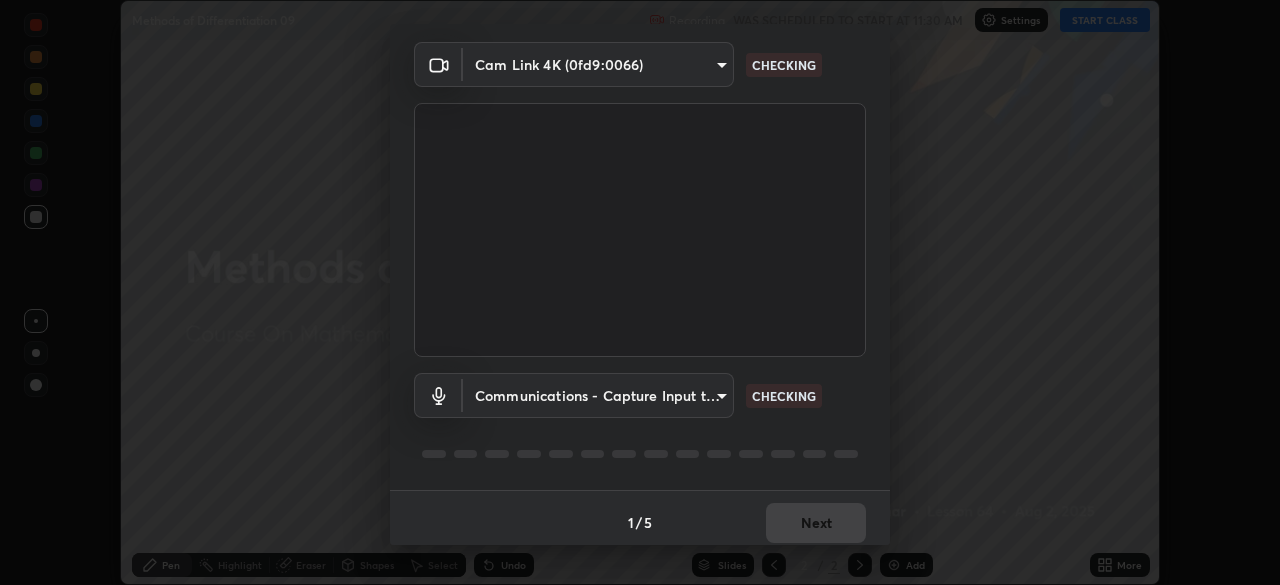 scroll, scrollTop: 71, scrollLeft: 0, axis: vertical 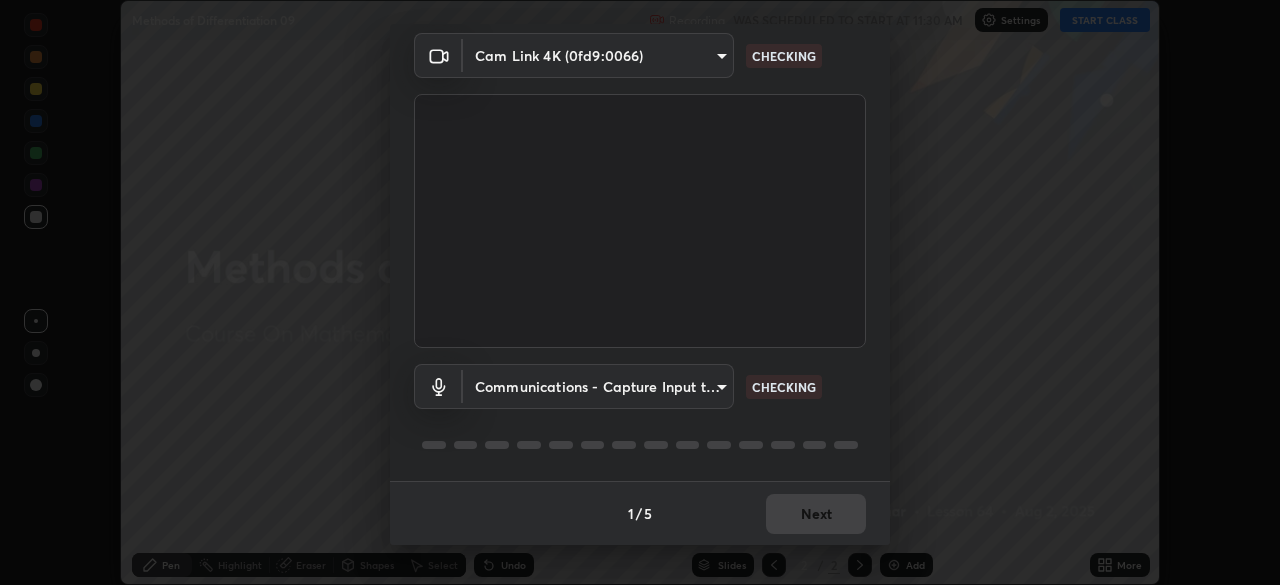 click on "Erase all Methods of Differentiation 09 Recording WAS SCHEDULED TO START AT  11:30 AM Settings START CLASS Setting up your live class Methods of Differentiation 09 • L64 of Course On Mathematics for JEE Excel 3 2026 [PERSON] Pen Highlight Eraser Shapes Select Undo Slides 2 / 2 Add More No doubts shared Encourage your learners to ask a doubt for better clarity Report an issue Reason for reporting Buffering Chat not working Audio - Video sync issue Educator video quality low ​ Attach an image Report Media settings Cam Link 4K (0fd9:0066) [HASH] CHECKING Communications - Capture Input terminal (Digital Array MIC) communications CHECKING 1 / 5 Next" at bounding box center (640, 292) 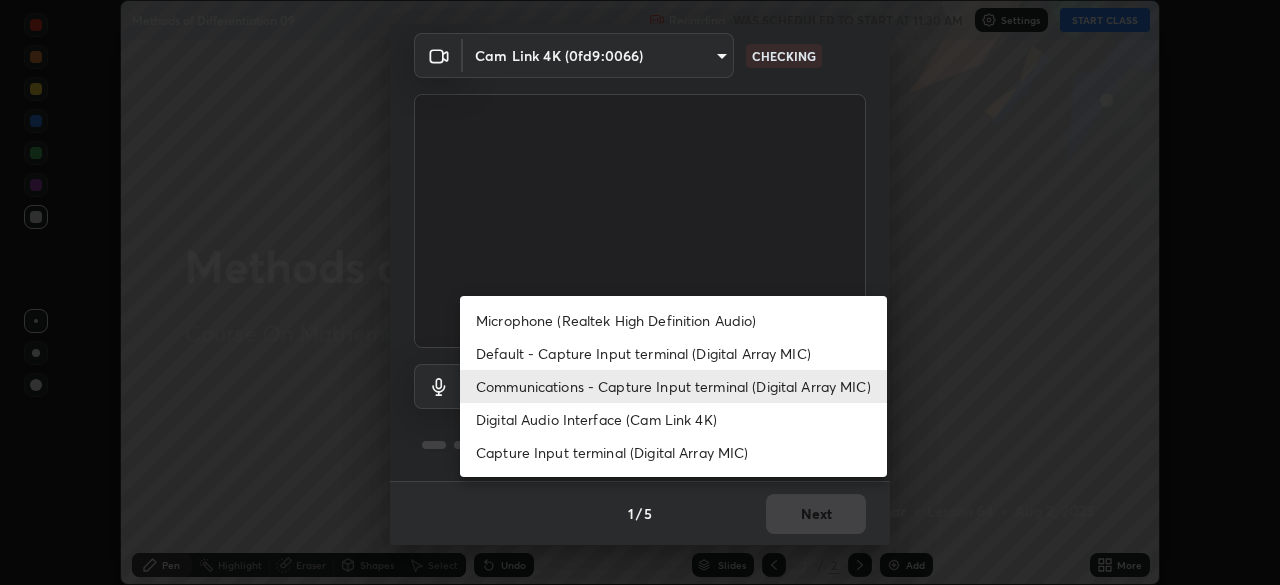 click on "Microphone (Realtek High Definition Audio)" at bounding box center [673, 320] 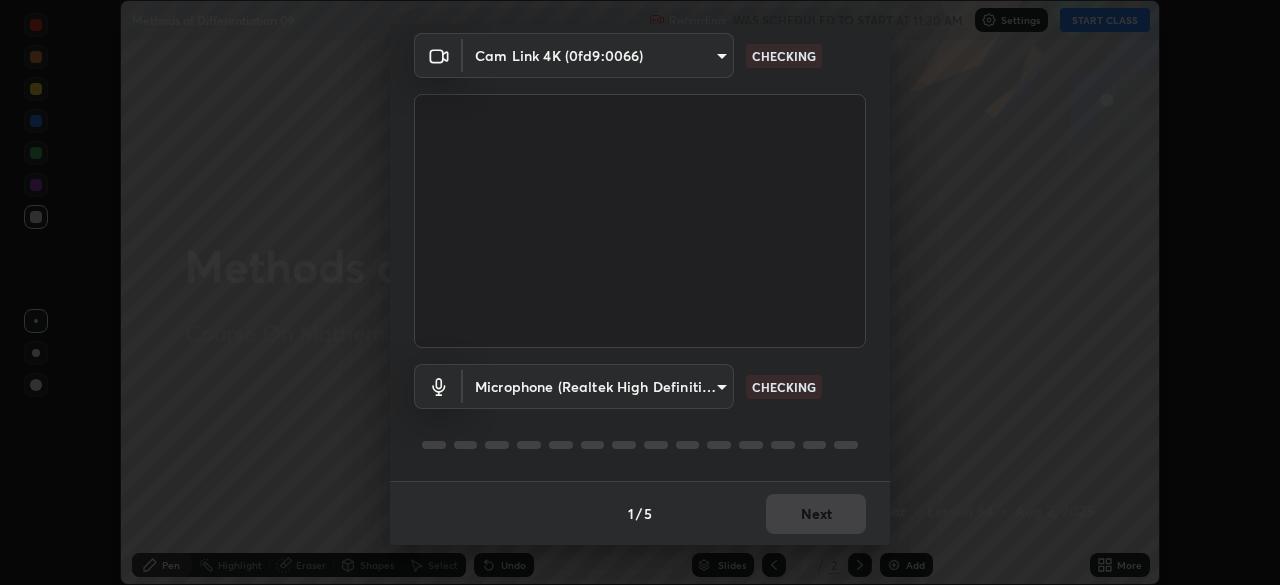 type on "[HASH]" 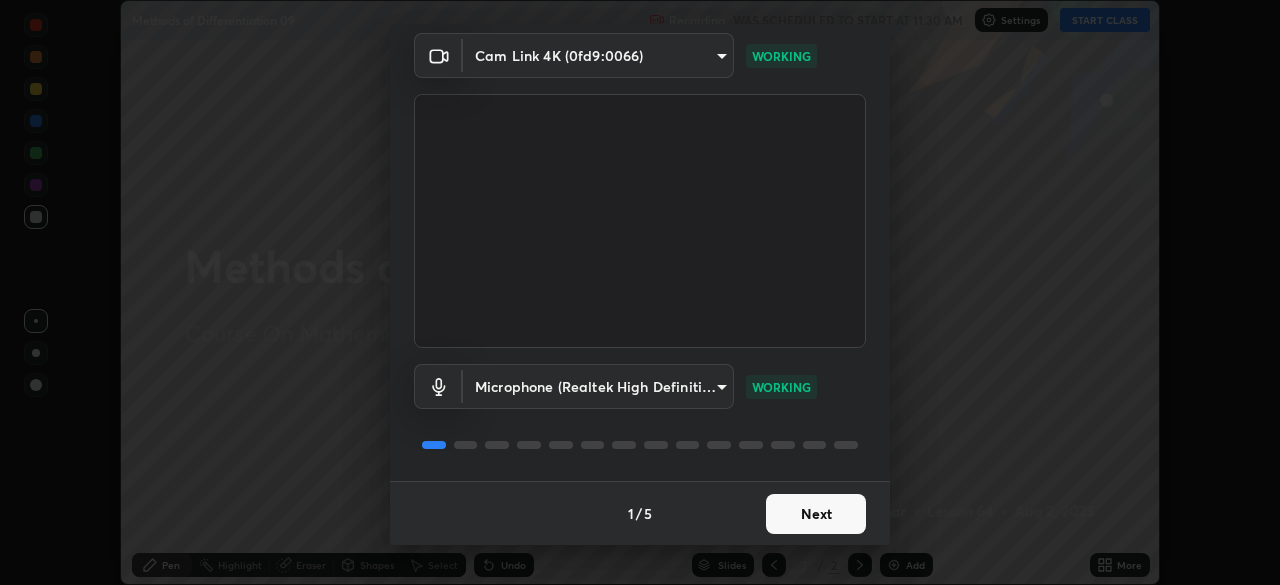 click on "Next" at bounding box center [816, 514] 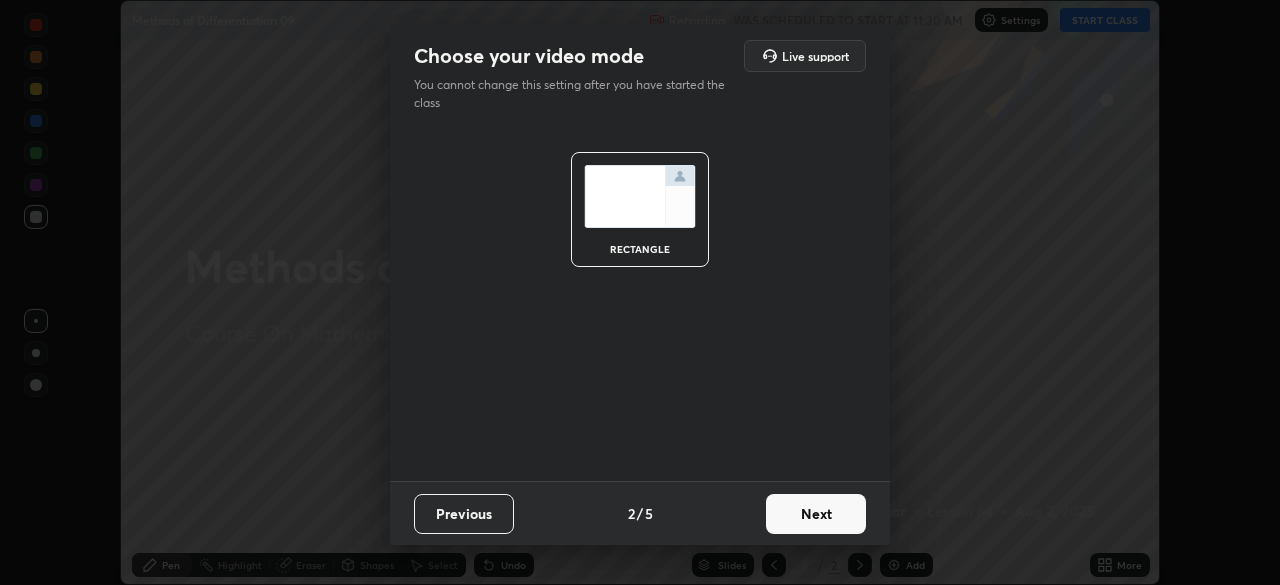 scroll, scrollTop: 0, scrollLeft: 0, axis: both 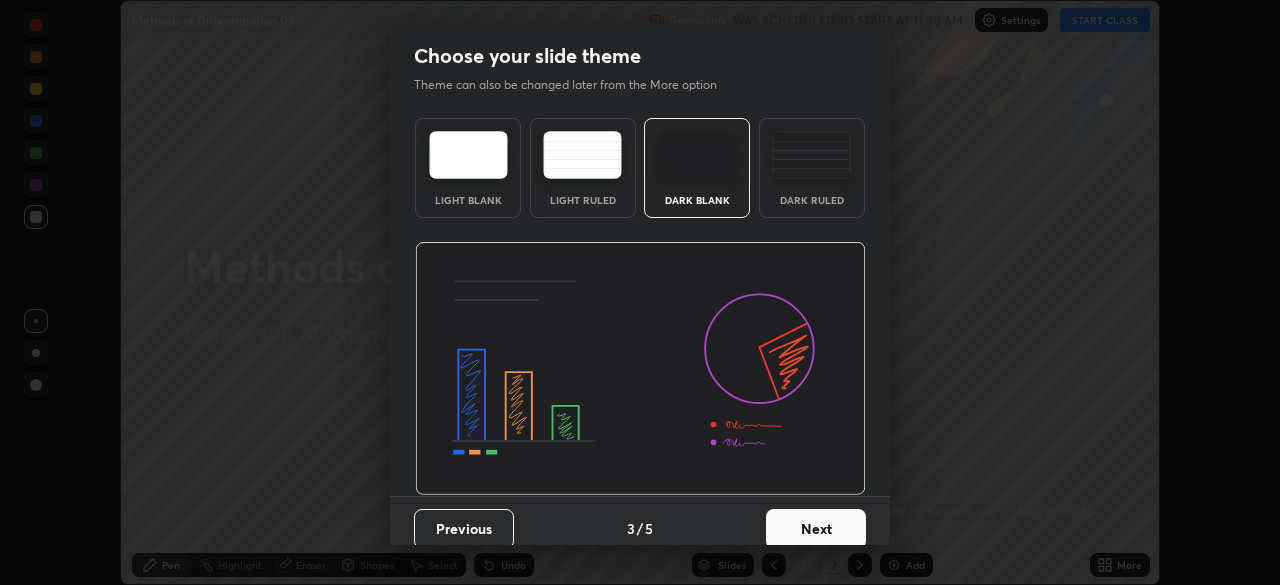 click on "Next" at bounding box center [816, 529] 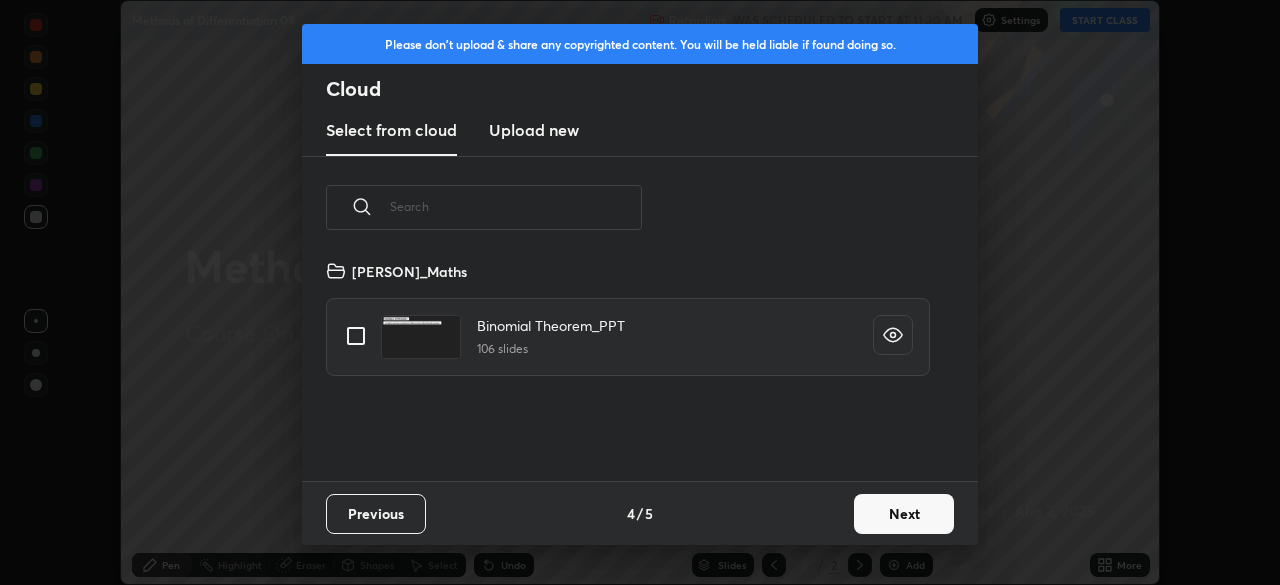 scroll, scrollTop: 7, scrollLeft: 11, axis: both 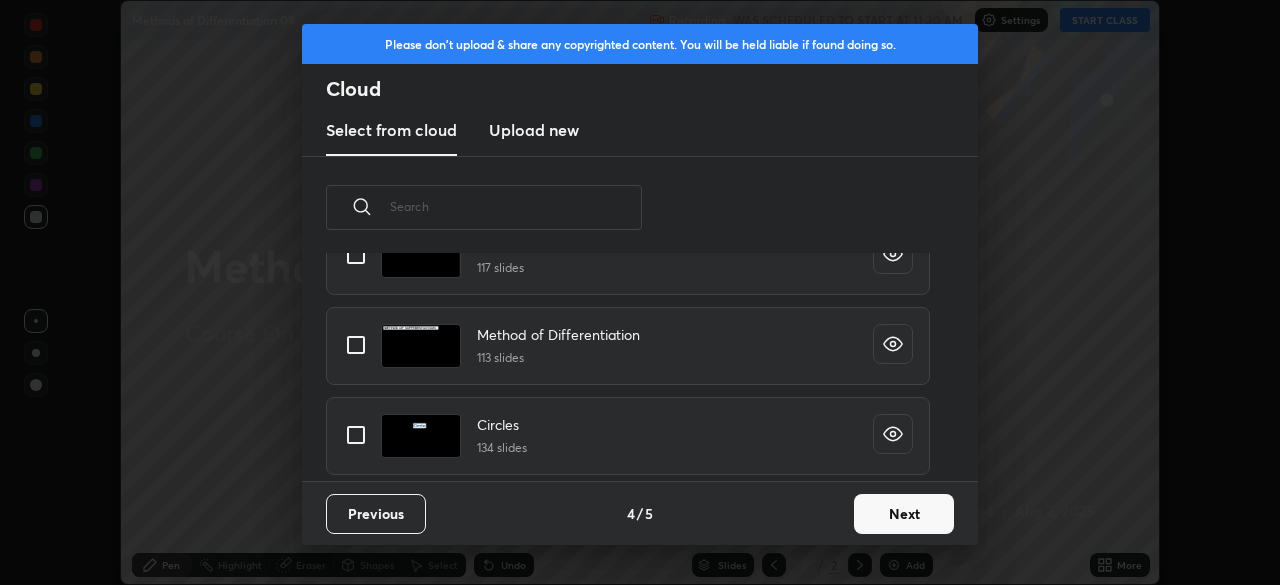 click at bounding box center (356, 345) 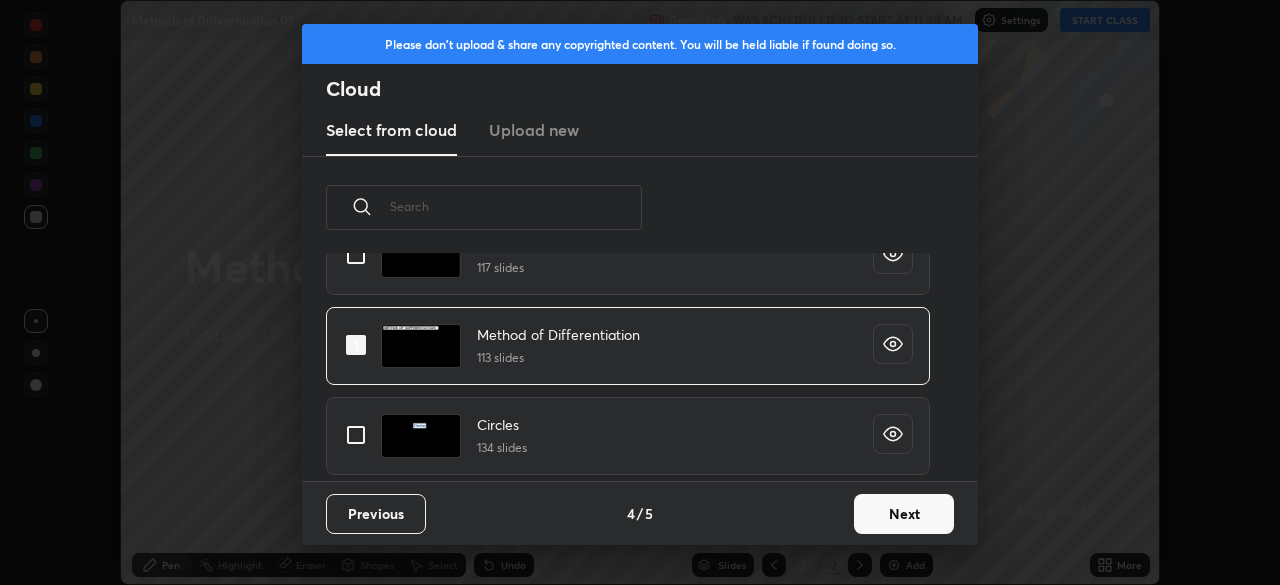 click on "Next" at bounding box center [904, 514] 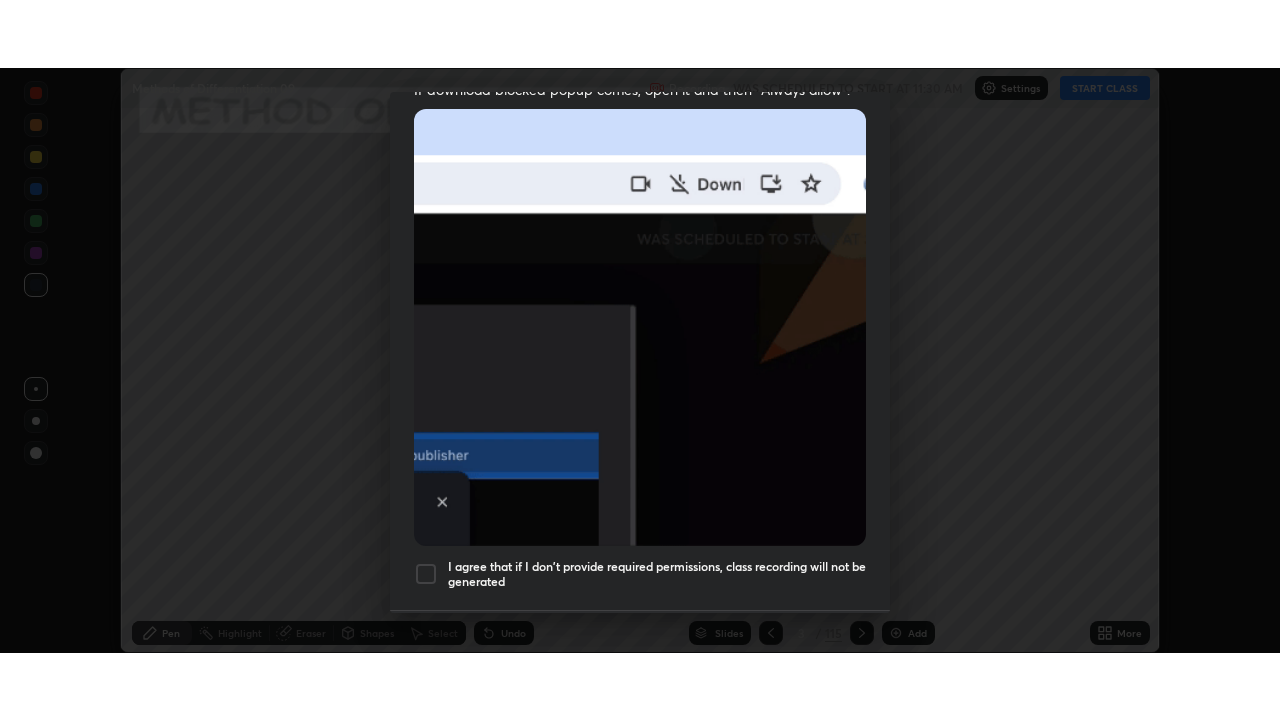 scroll, scrollTop: 479, scrollLeft: 0, axis: vertical 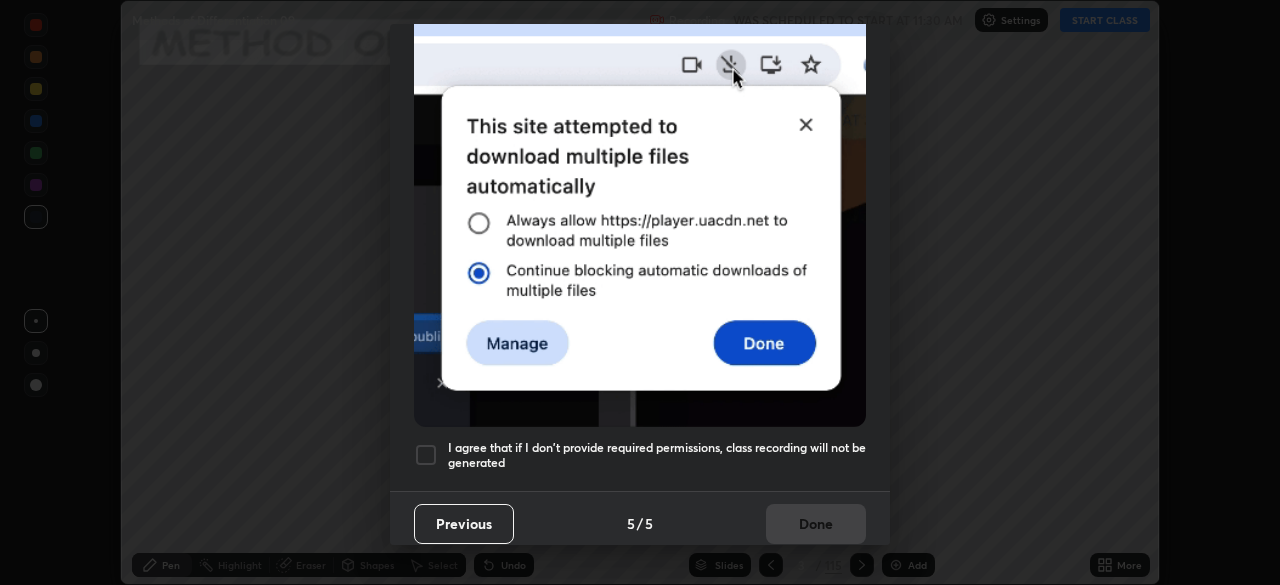 click at bounding box center (426, 455) 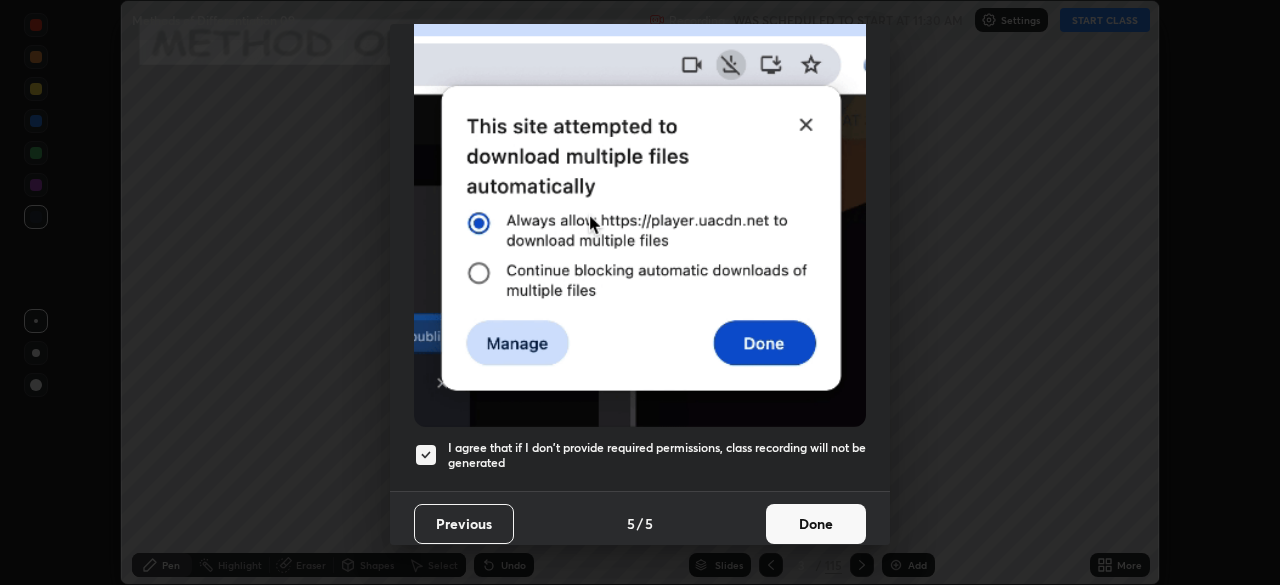click on "Done" at bounding box center (816, 524) 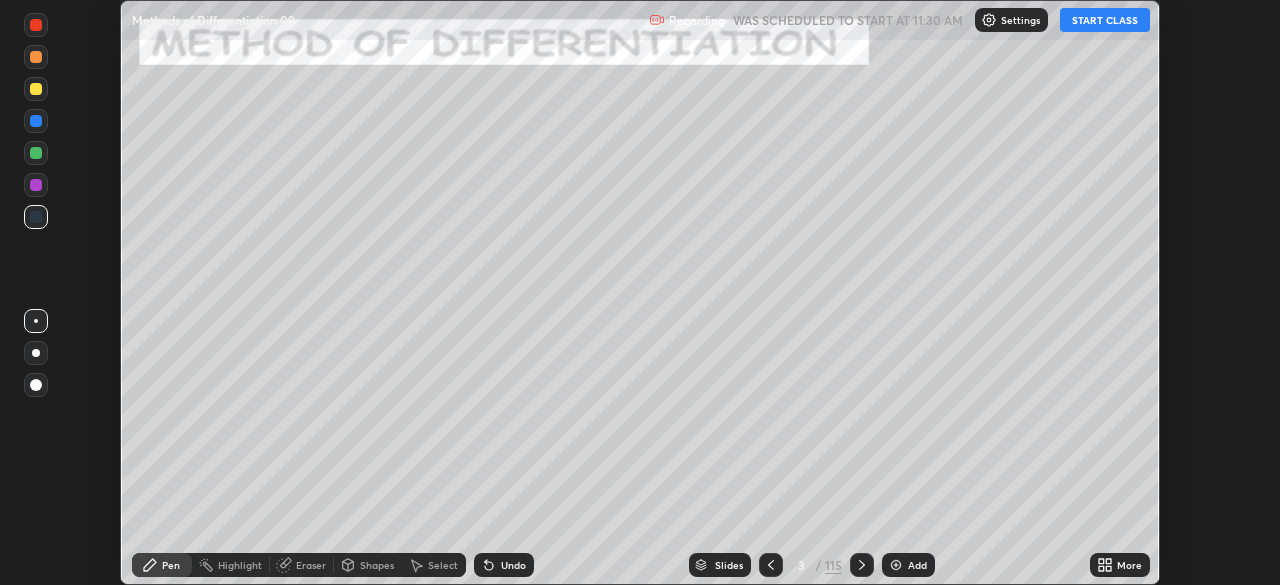 click 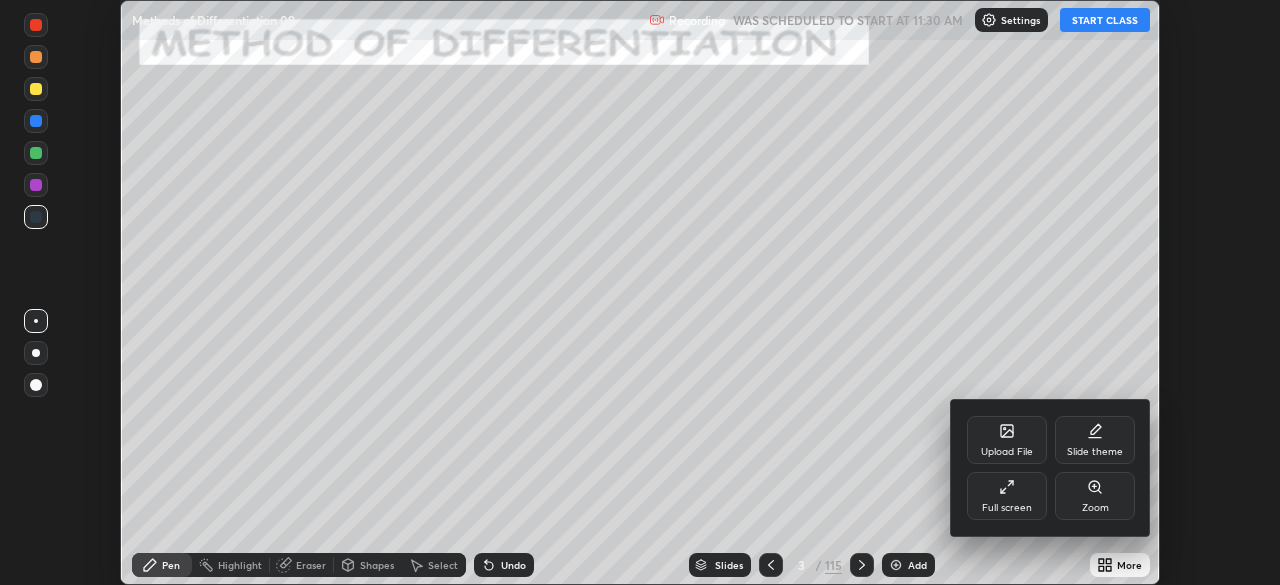 click on "Full screen" at bounding box center (1007, 496) 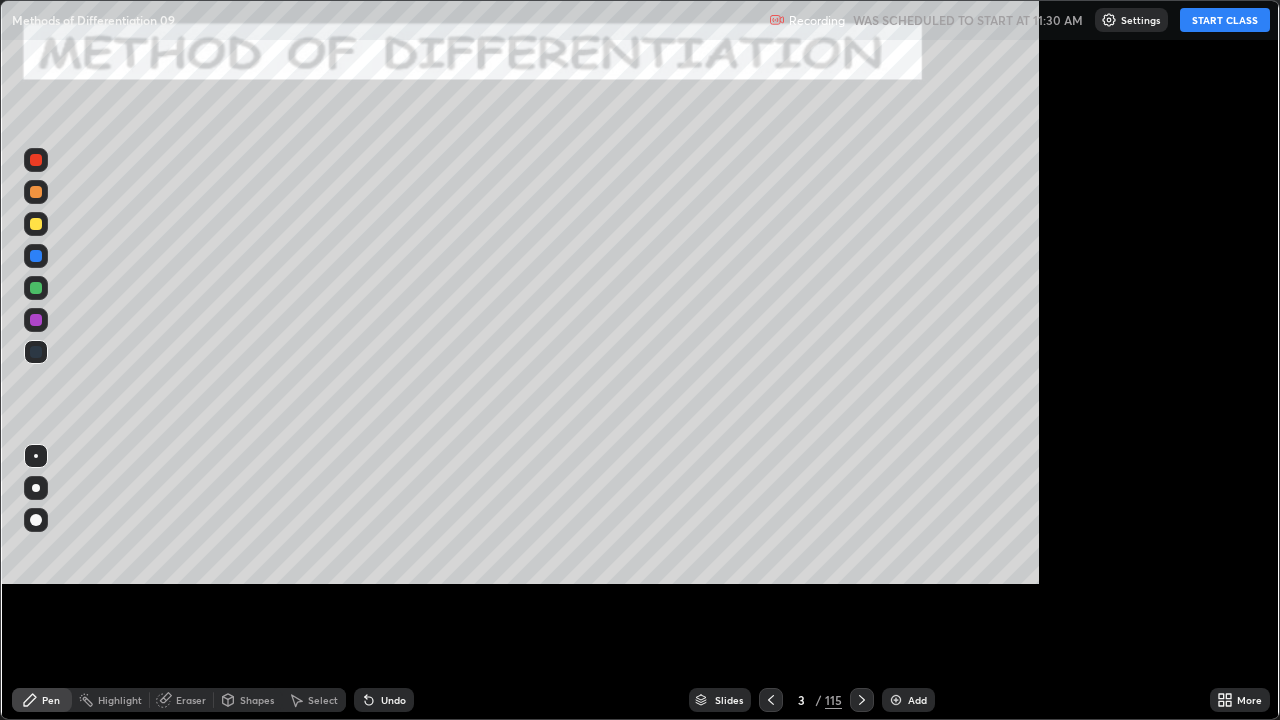 scroll, scrollTop: 99280, scrollLeft: 98720, axis: both 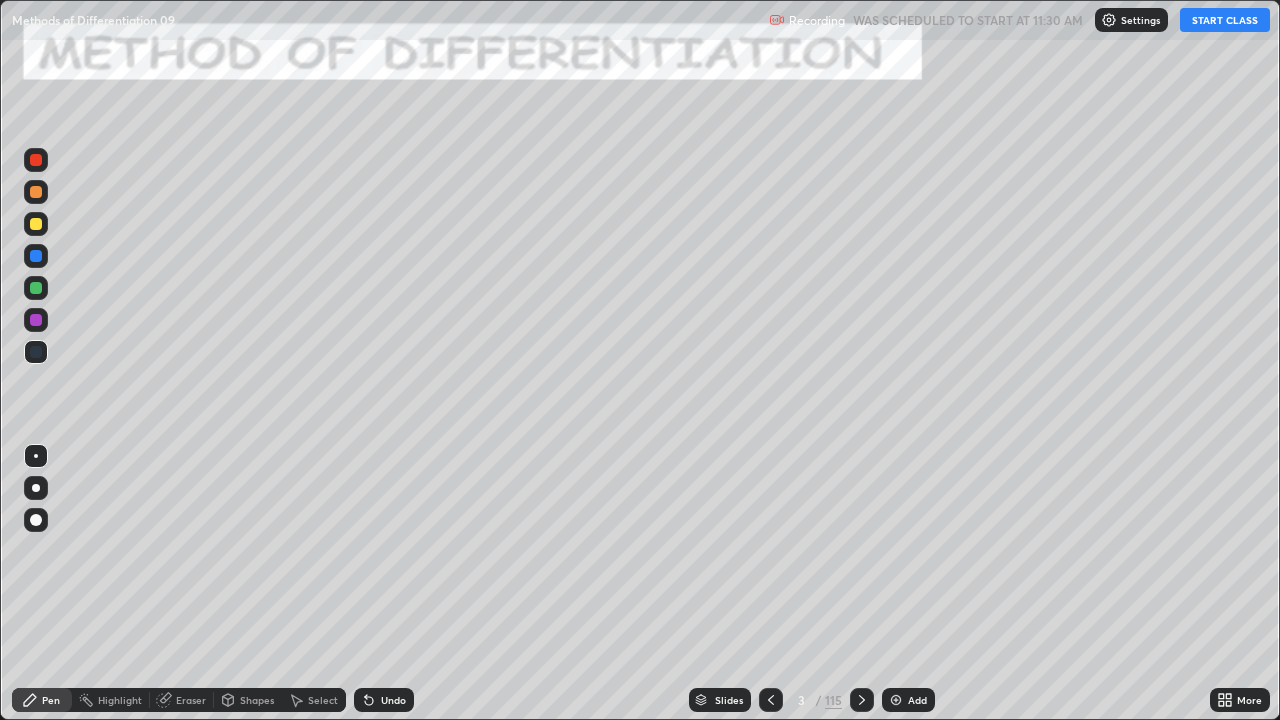 click on "START CLASS" at bounding box center (1225, 20) 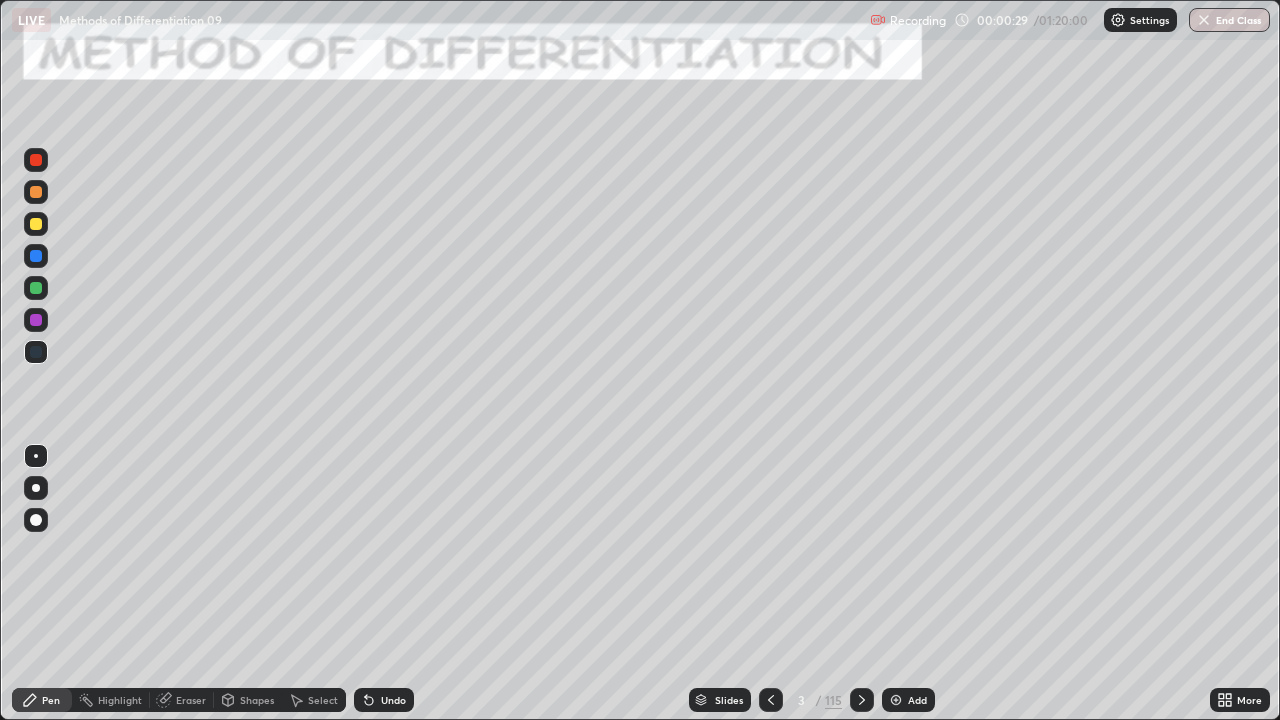 click on "115" at bounding box center (833, 700) 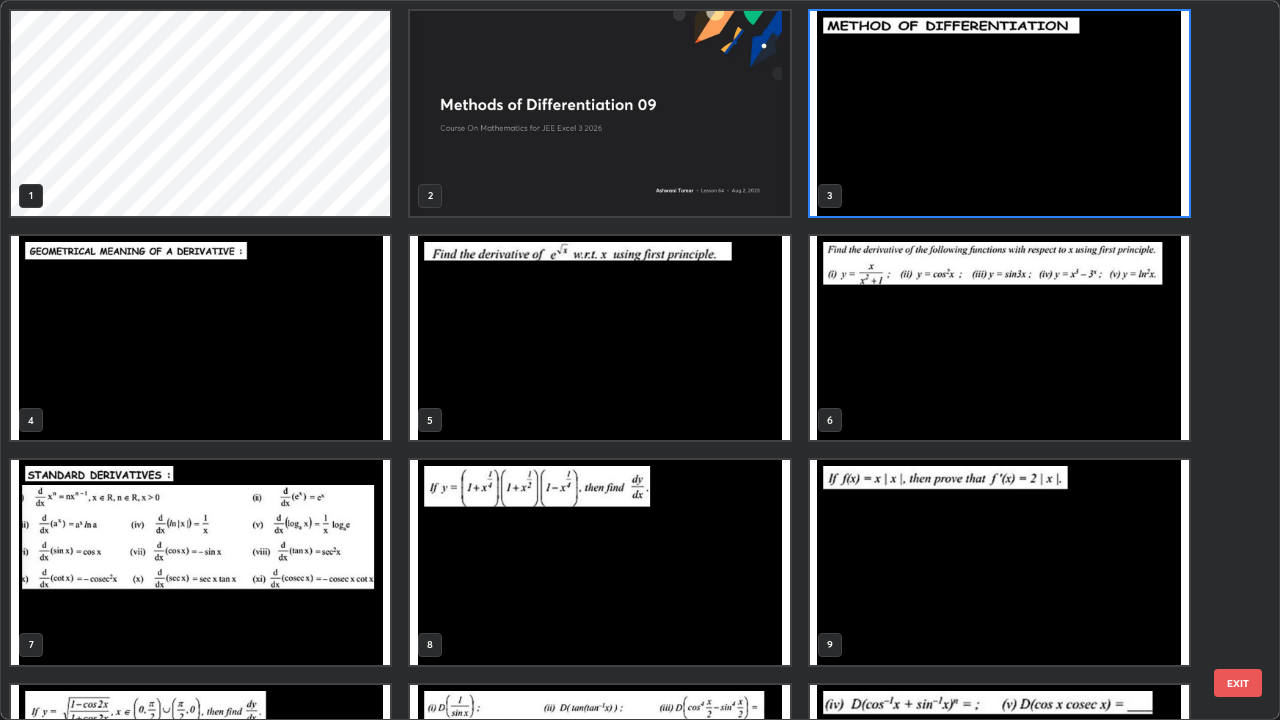 scroll, scrollTop: 7, scrollLeft: 11, axis: both 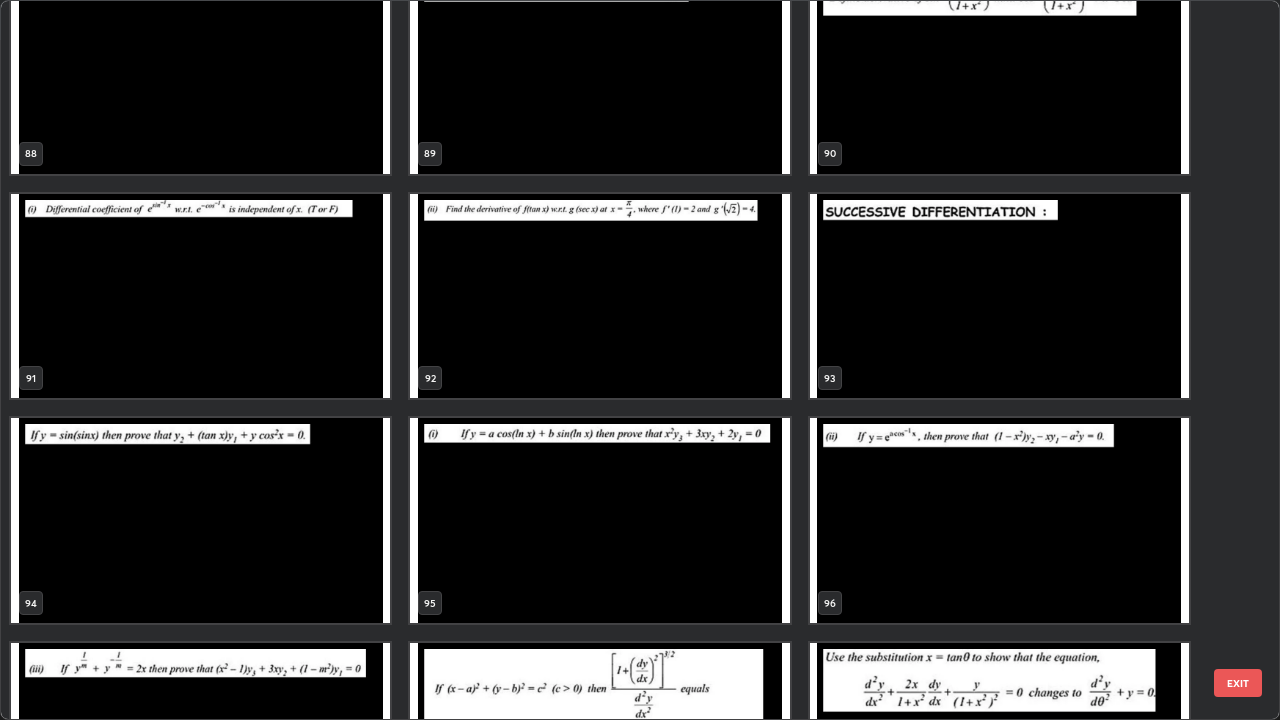 click at bounding box center [200, 520] 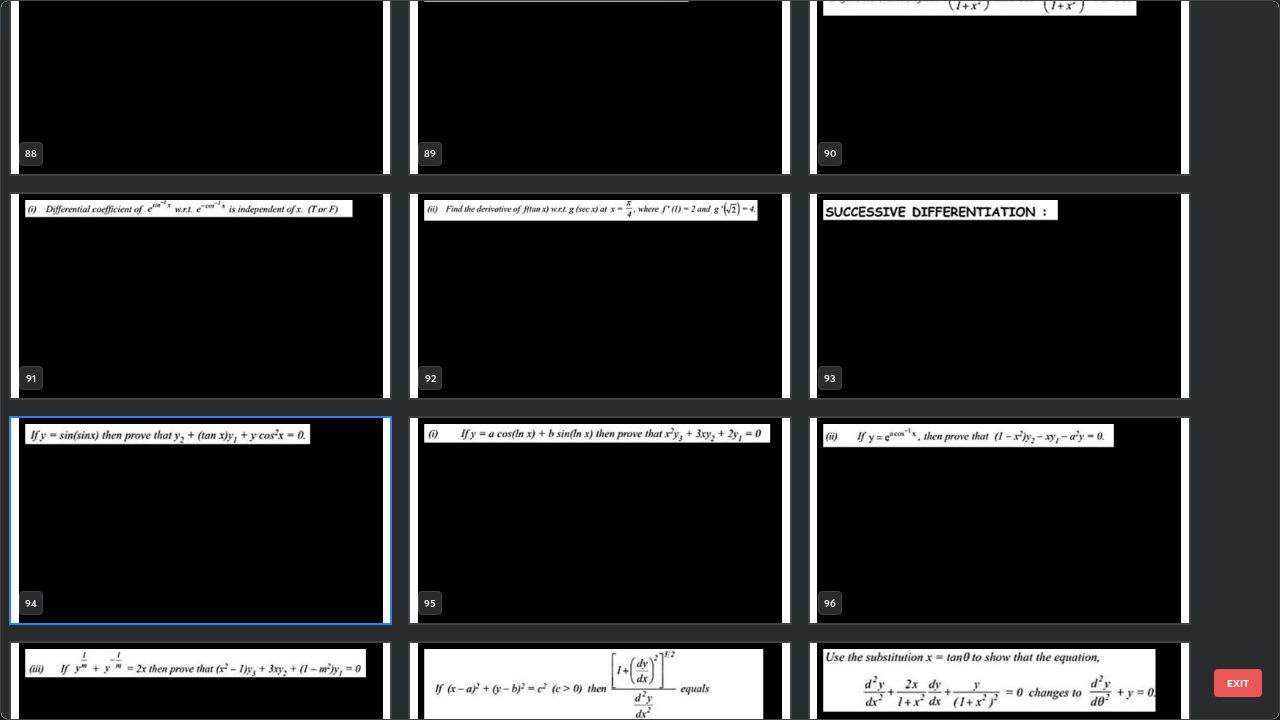 click at bounding box center (200, 520) 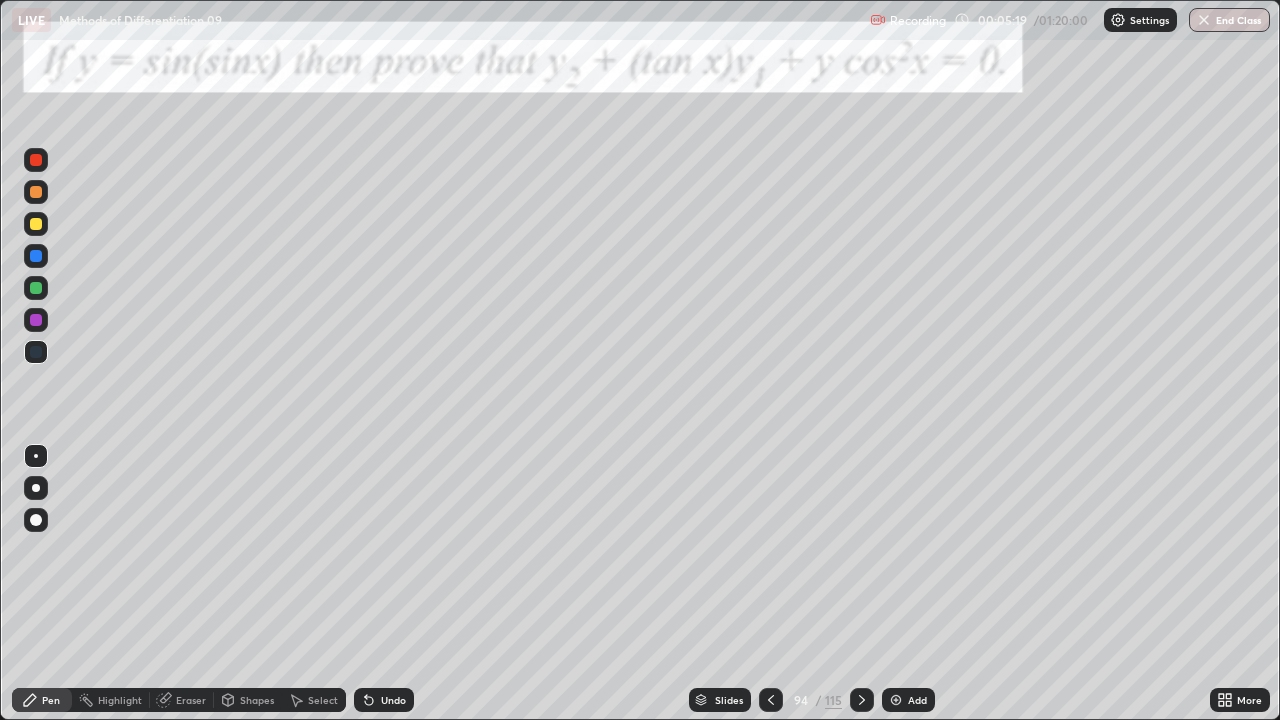 click at bounding box center (36, 224) 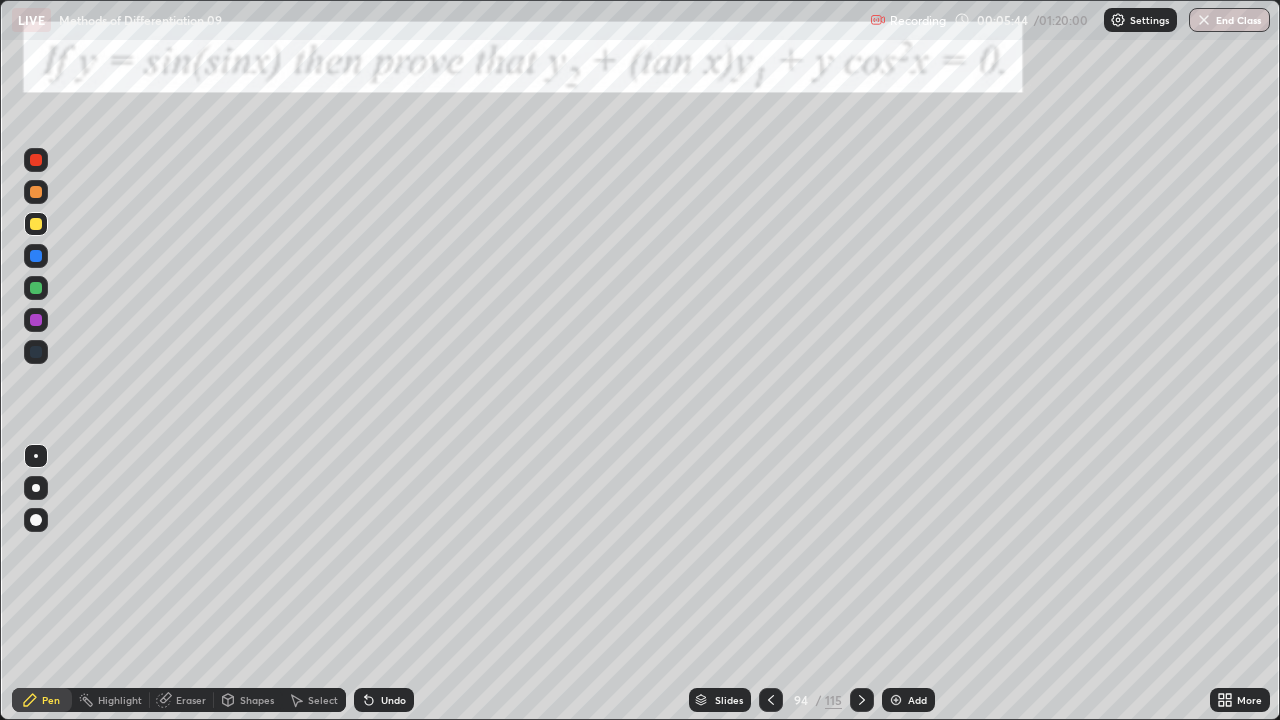 click on "Undo" at bounding box center (393, 700) 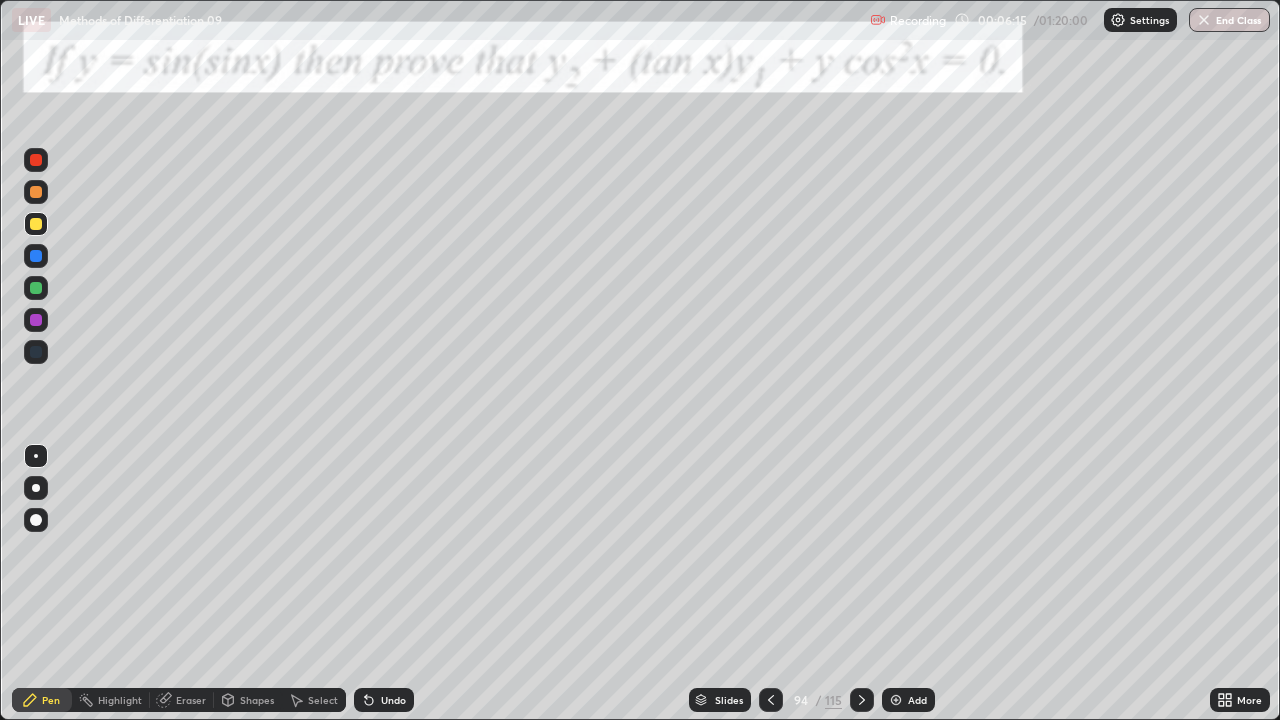 click at bounding box center (36, 256) 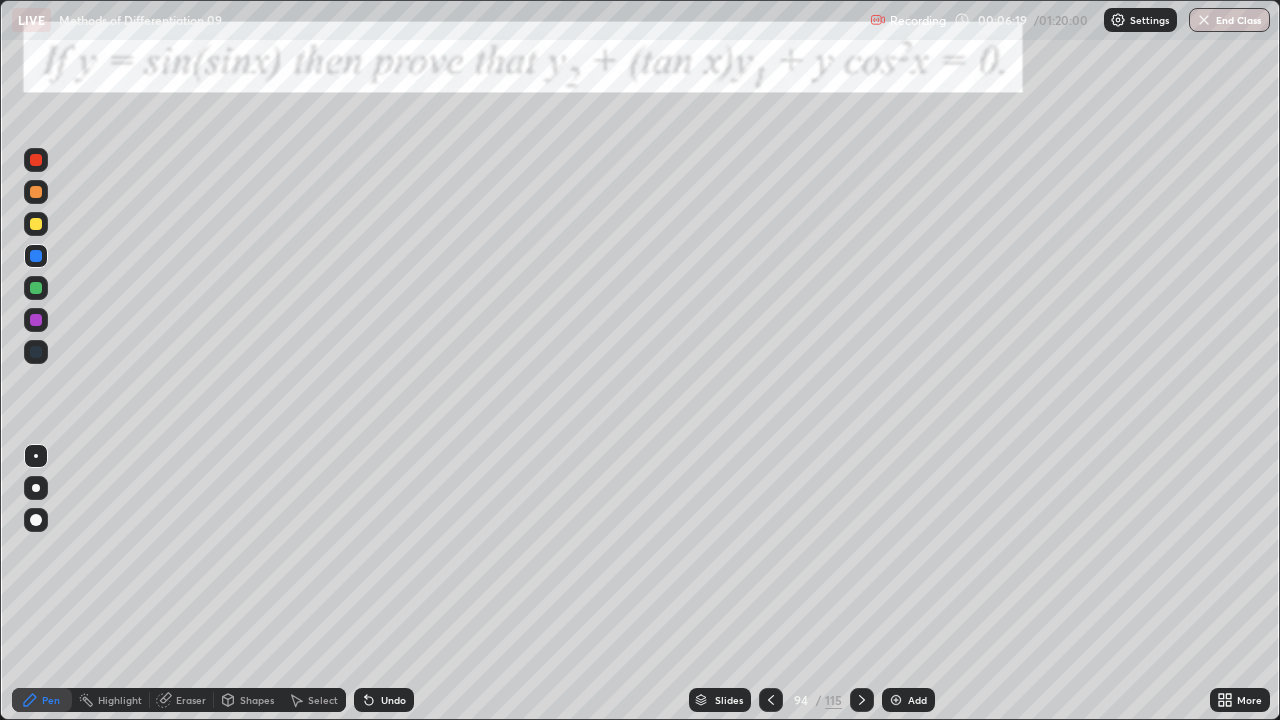 click on "Eraser" at bounding box center [191, 700] 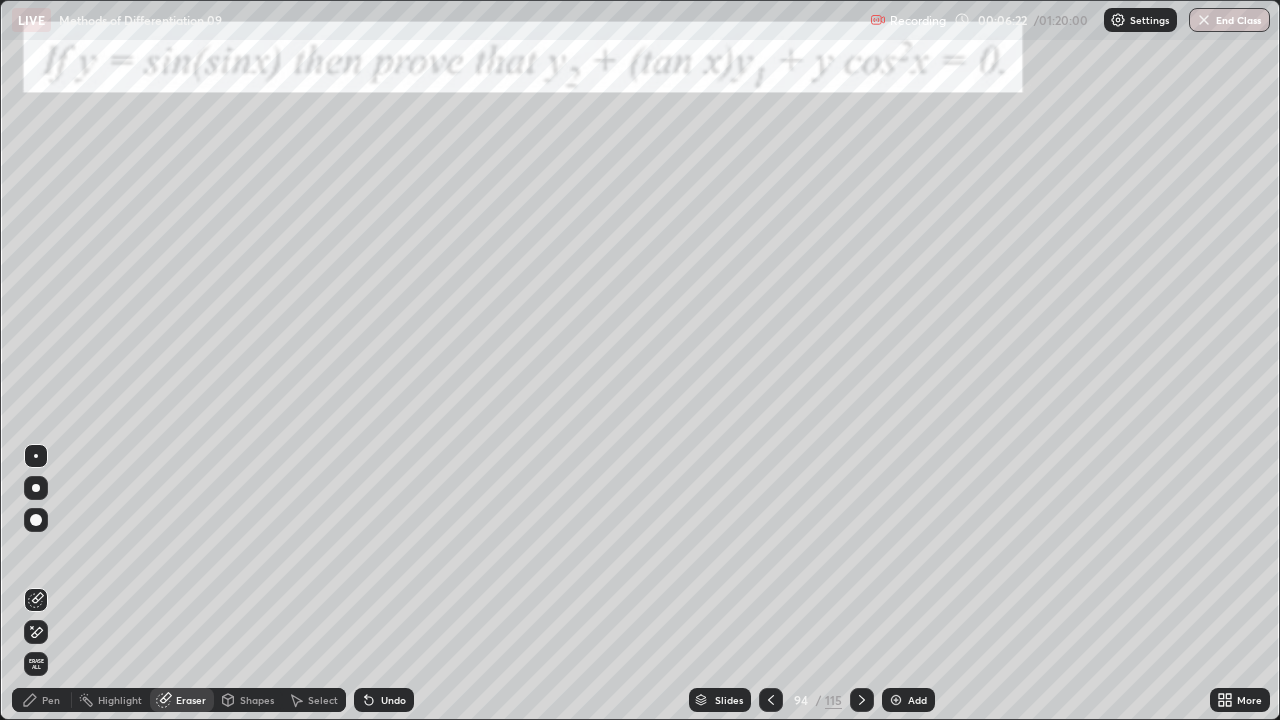 click on "Pen" at bounding box center (42, 700) 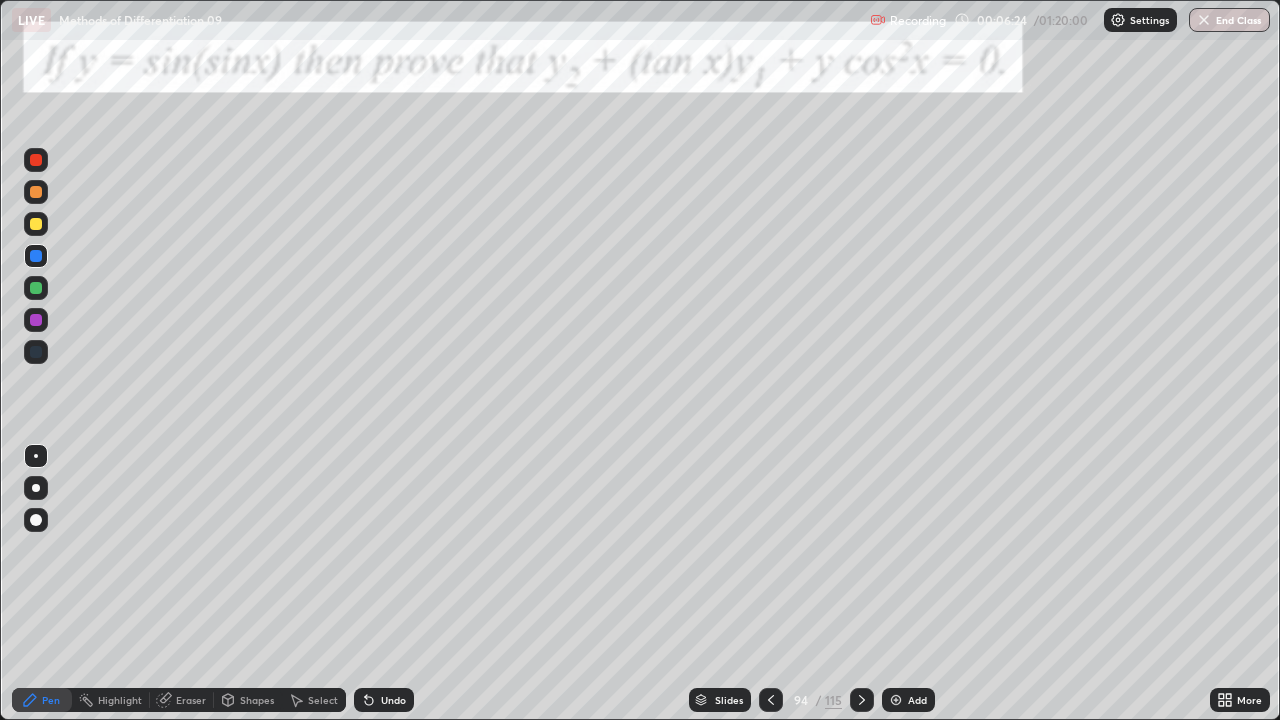click at bounding box center (36, 288) 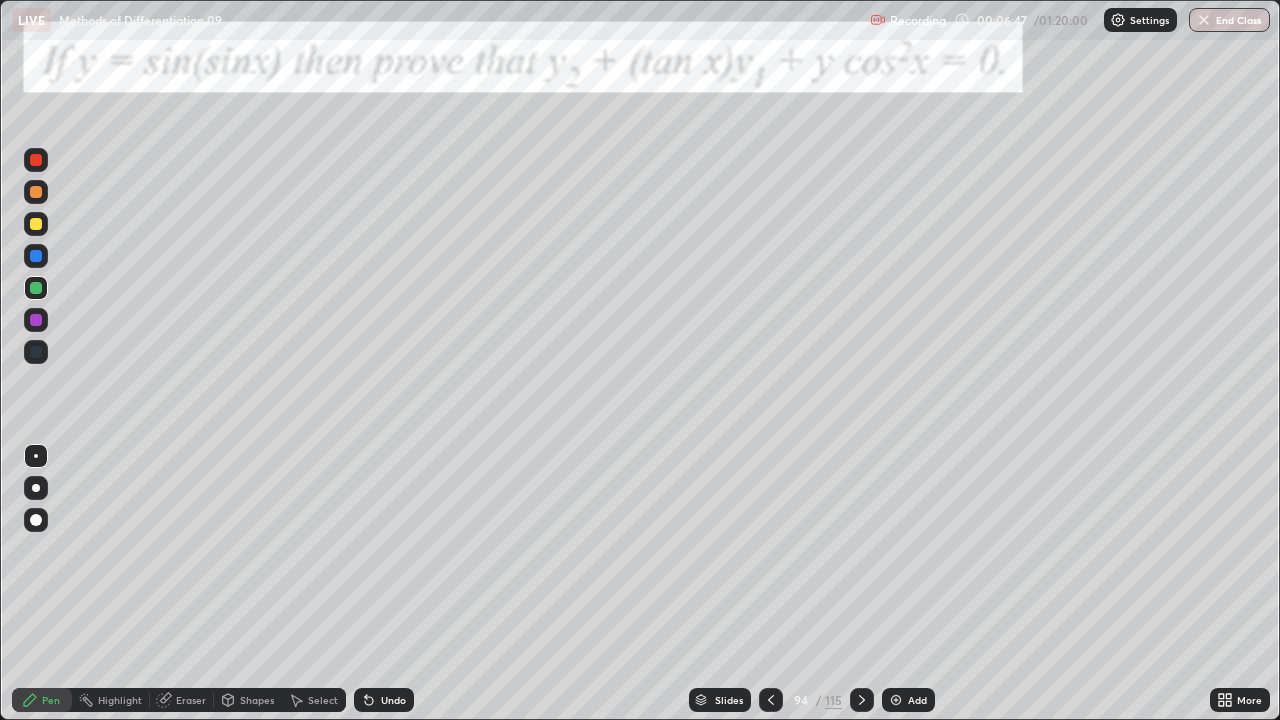click on "Undo" at bounding box center [393, 700] 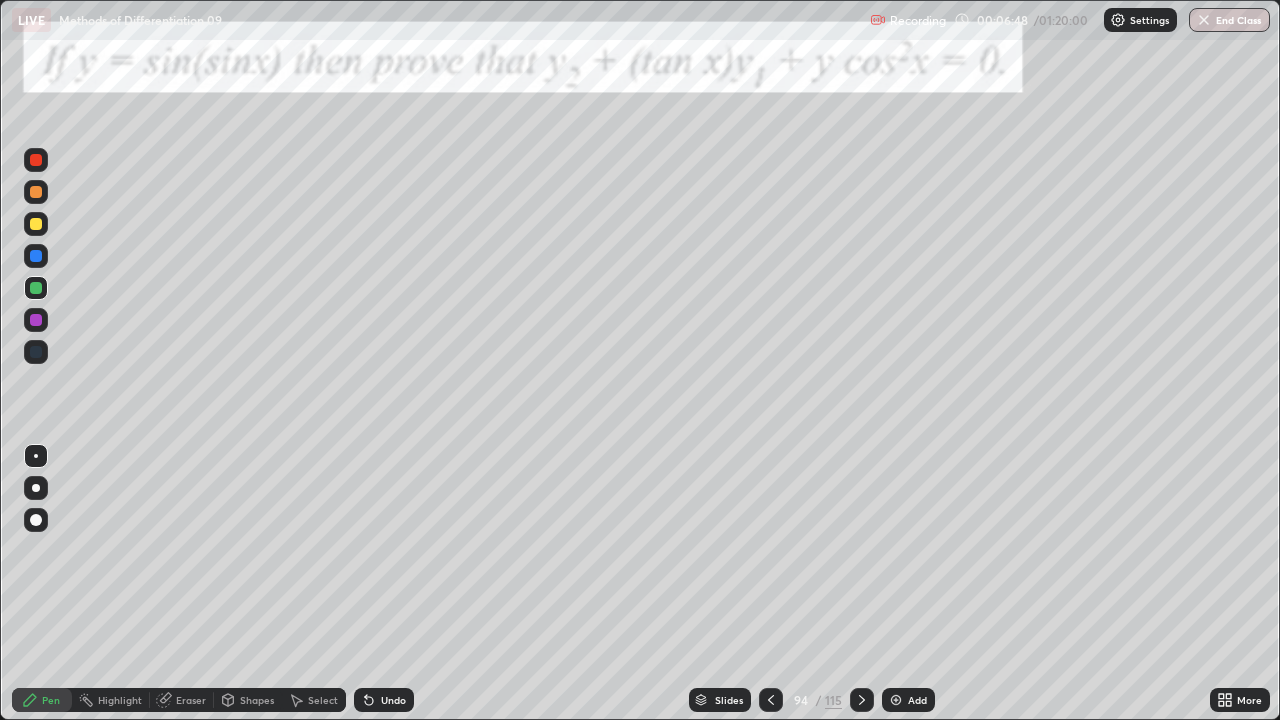 click on "Undo" at bounding box center (393, 700) 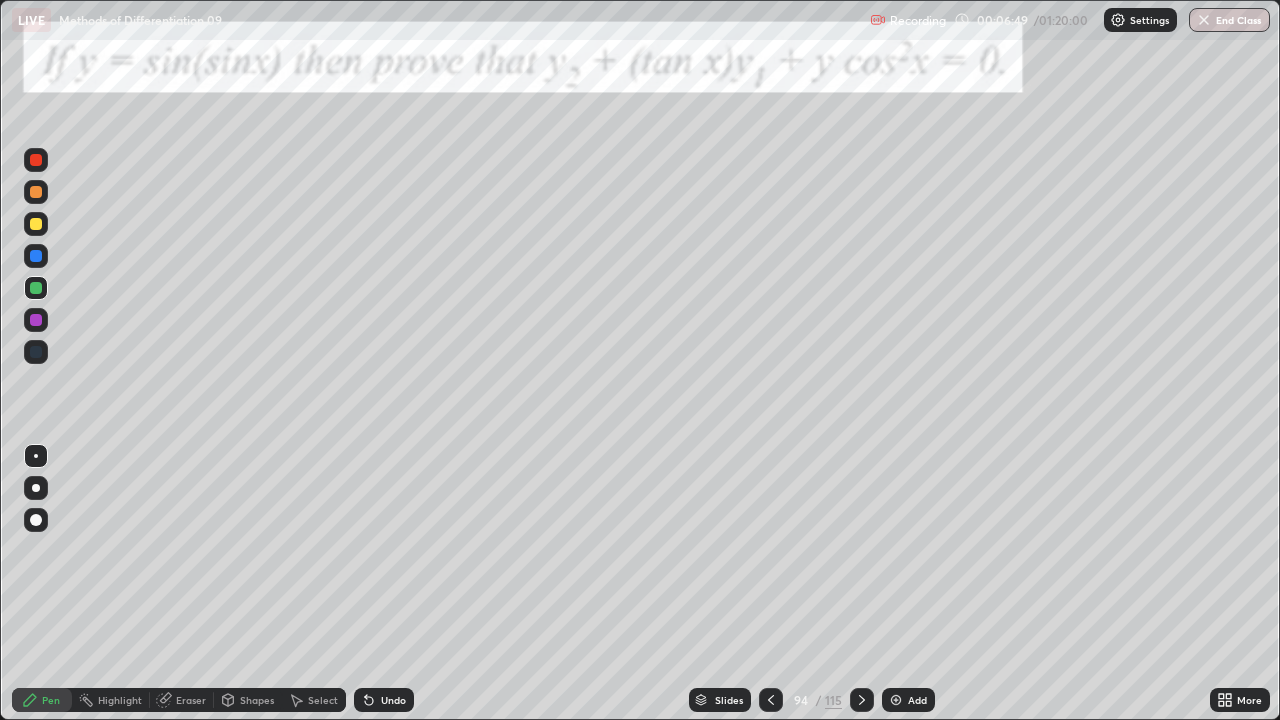 click on "Undo" at bounding box center (393, 700) 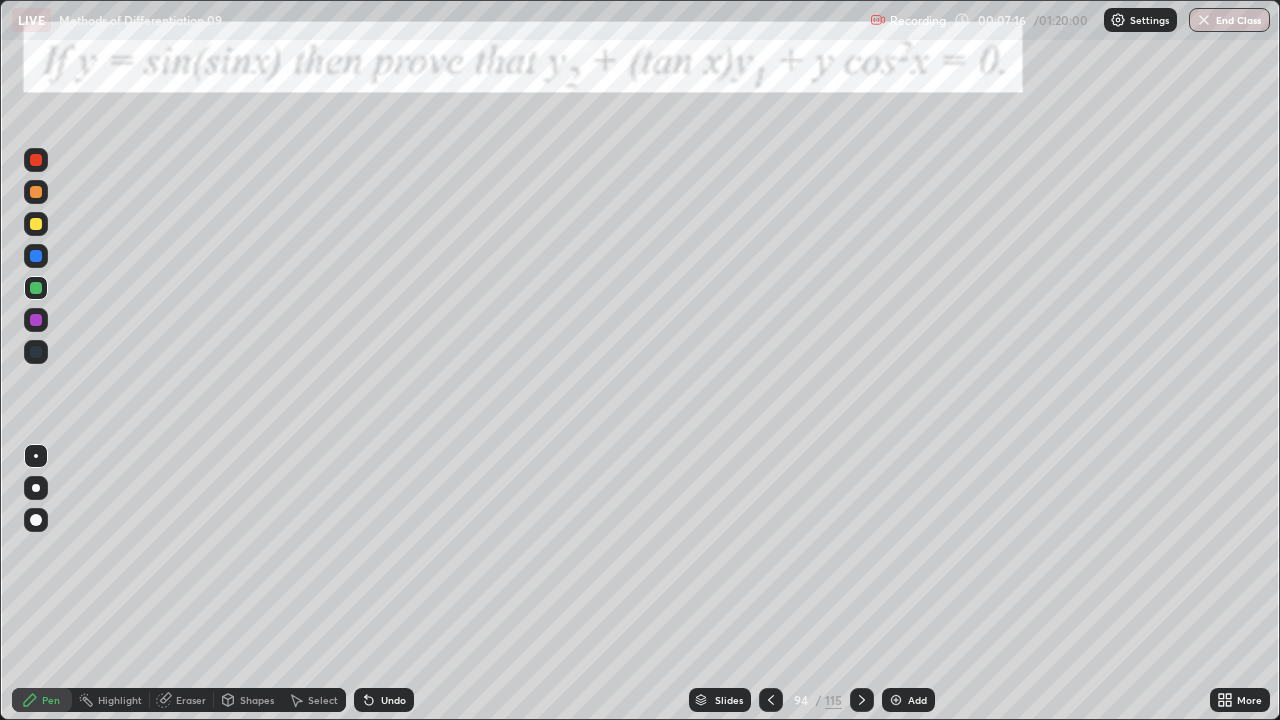 click at bounding box center (36, 256) 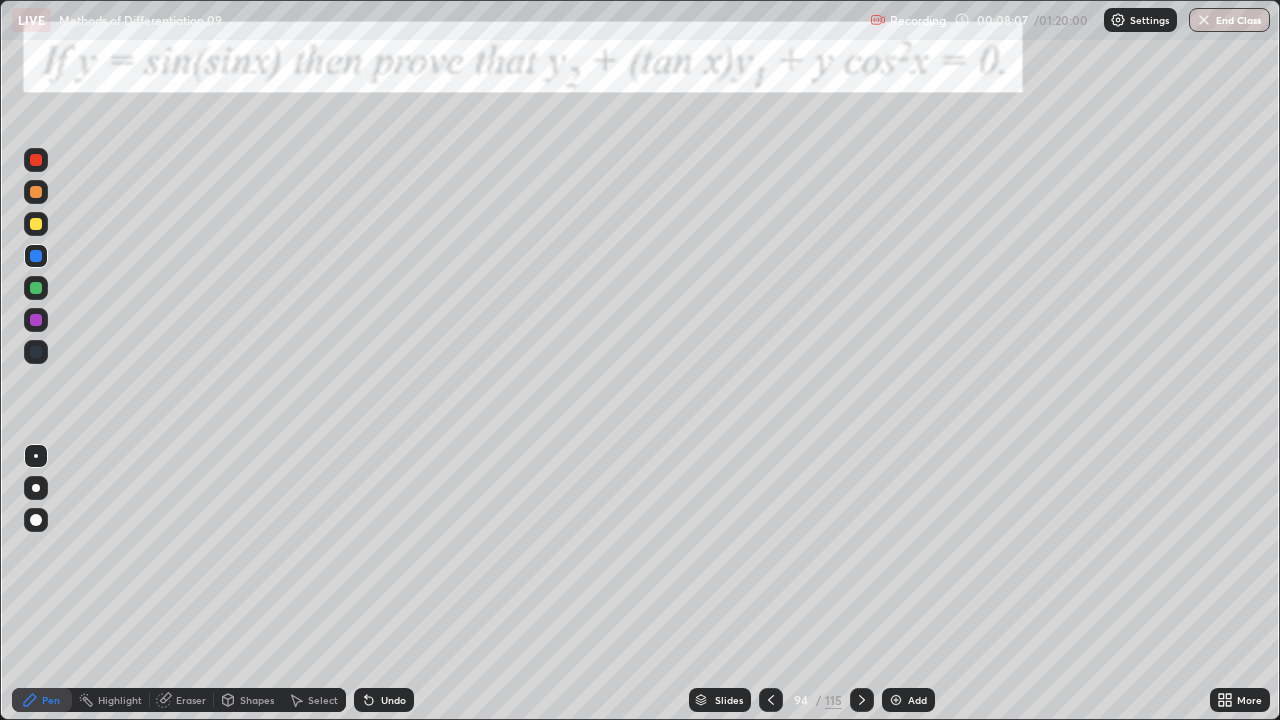 click 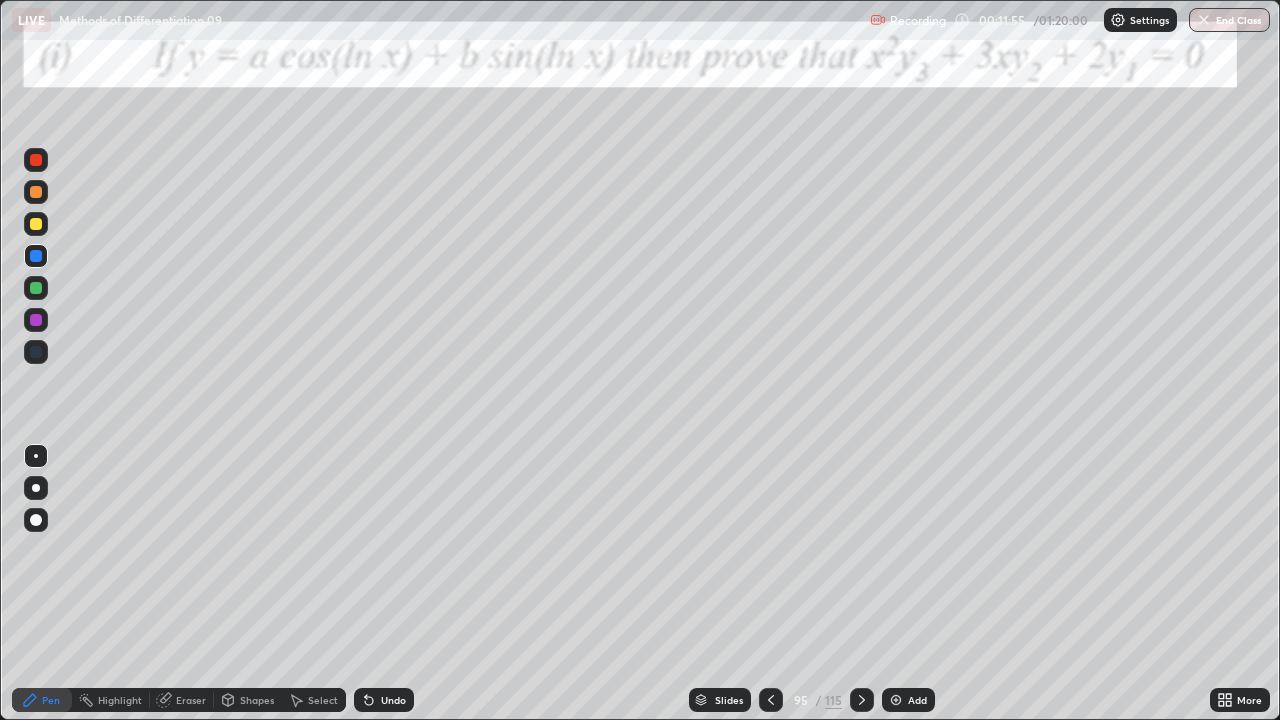 click at bounding box center (36, 288) 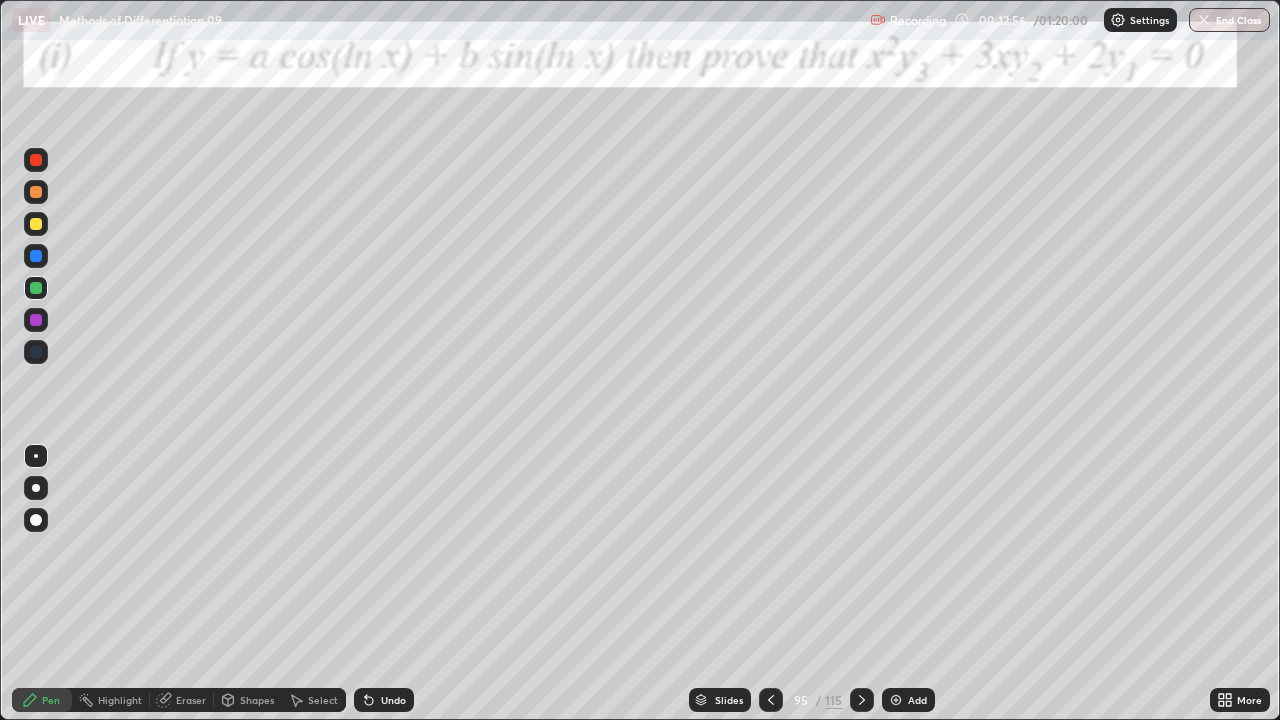 click at bounding box center (36, 224) 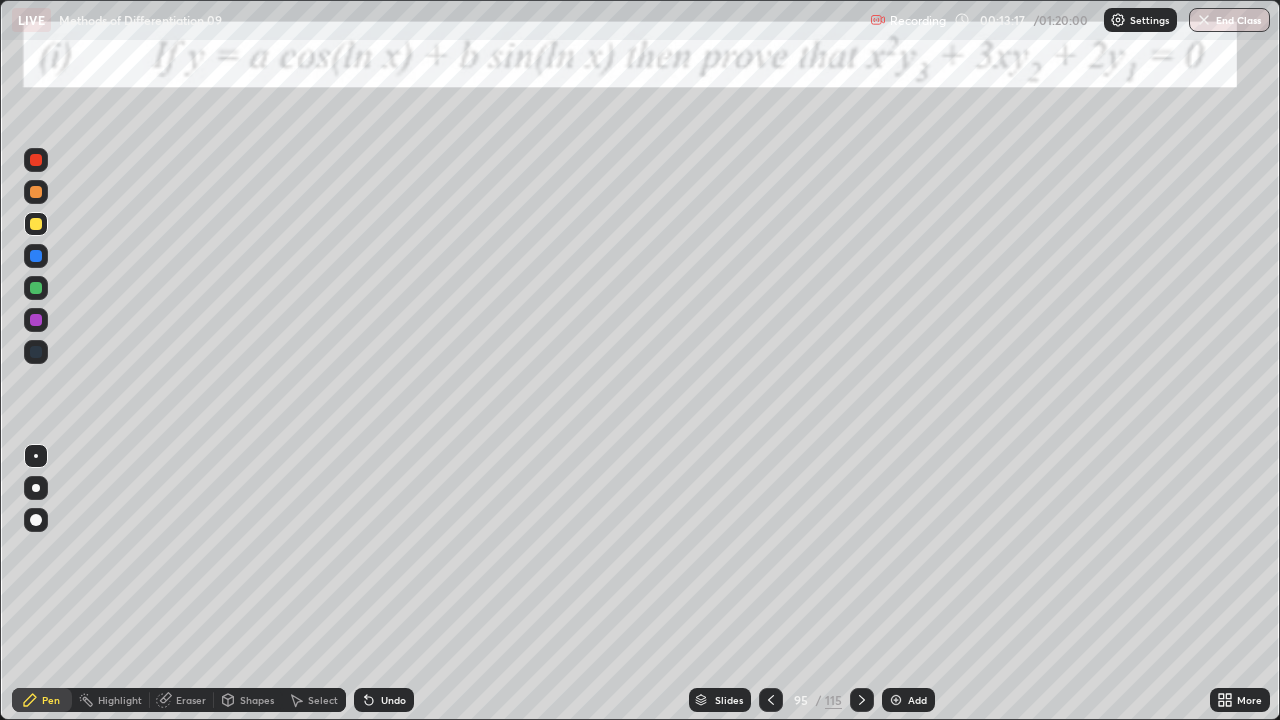 click on "Undo" at bounding box center [393, 700] 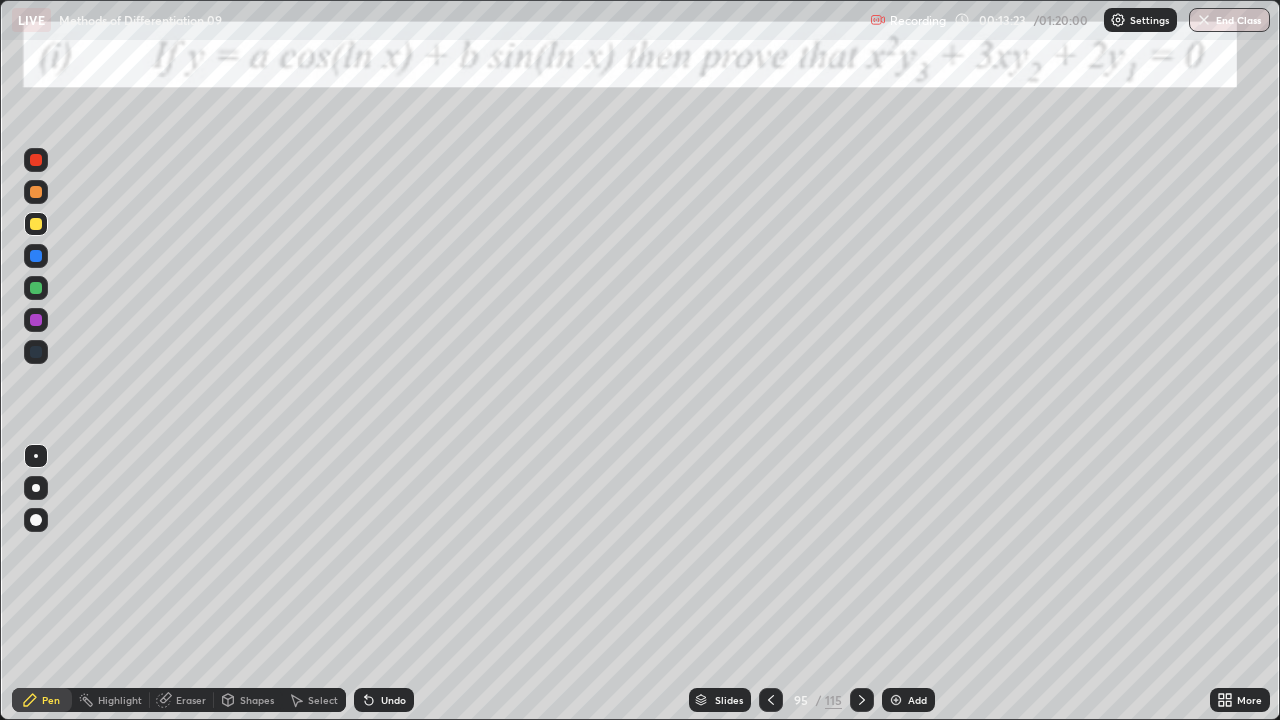 click at bounding box center [36, 288] 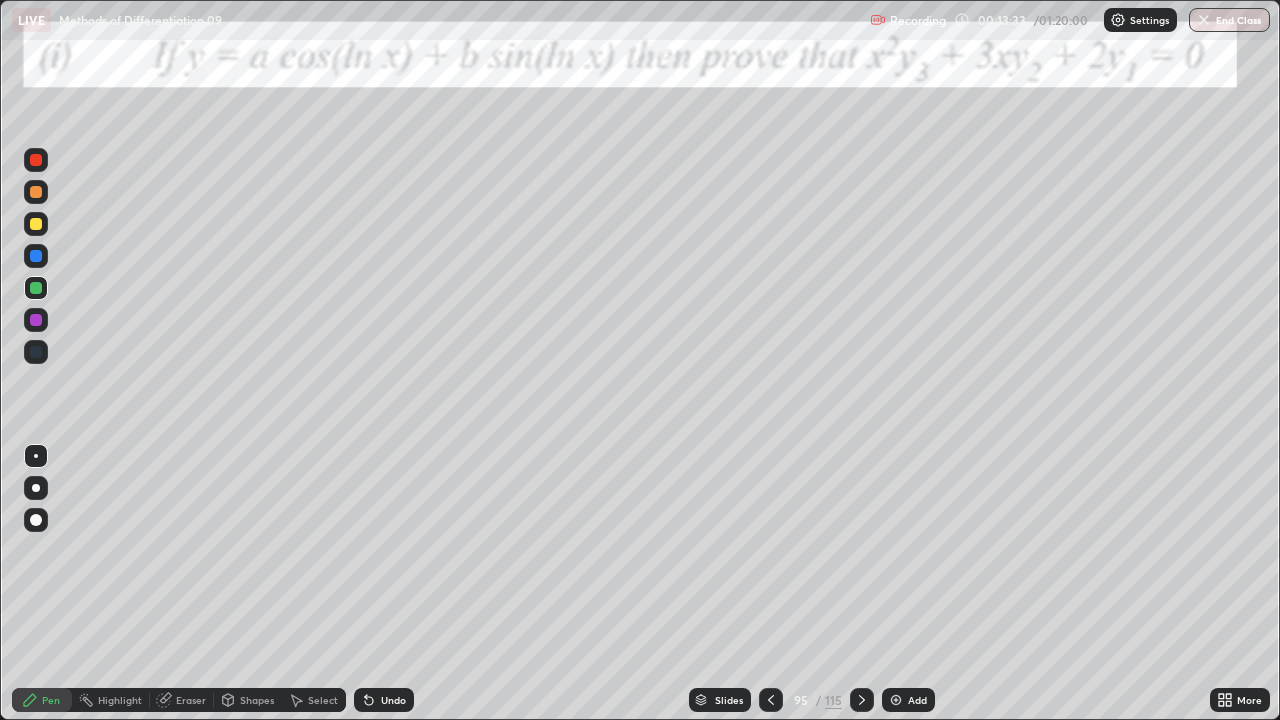 click on "Undo" at bounding box center [393, 700] 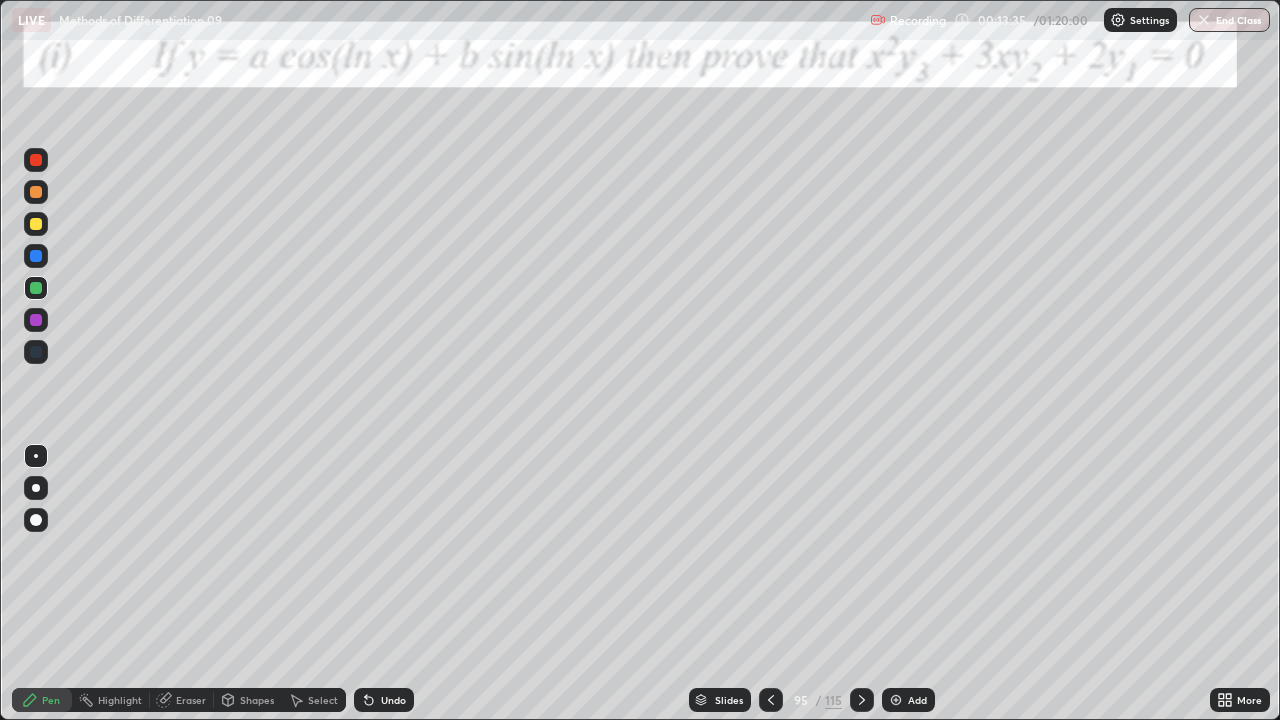 click at bounding box center [36, 224] 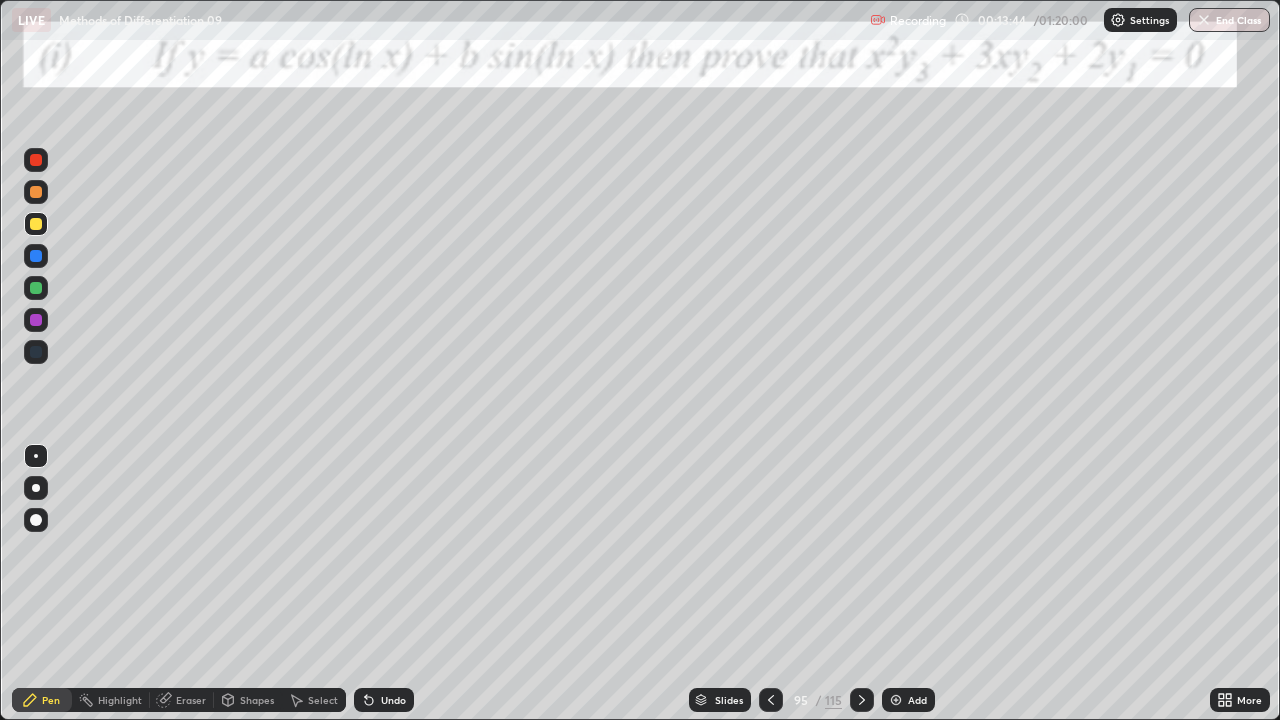 click on "Eraser" at bounding box center (191, 700) 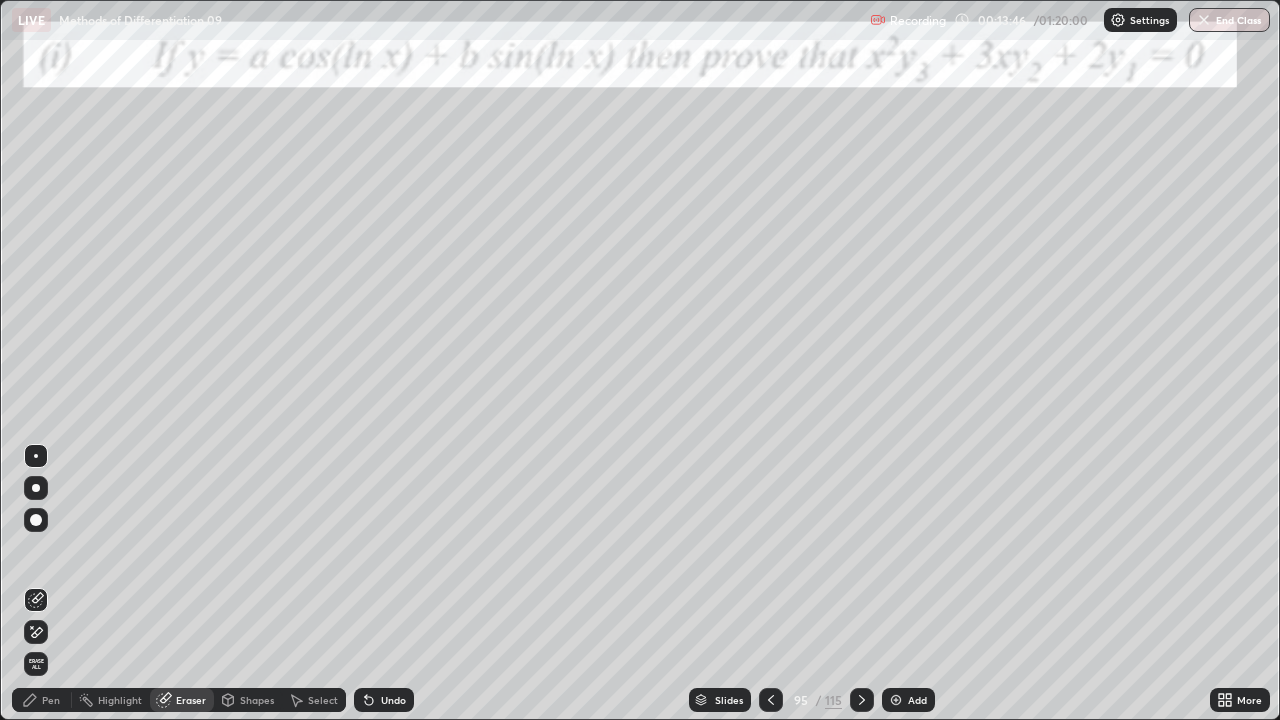 click on "Pen" at bounding box center (51, 700) 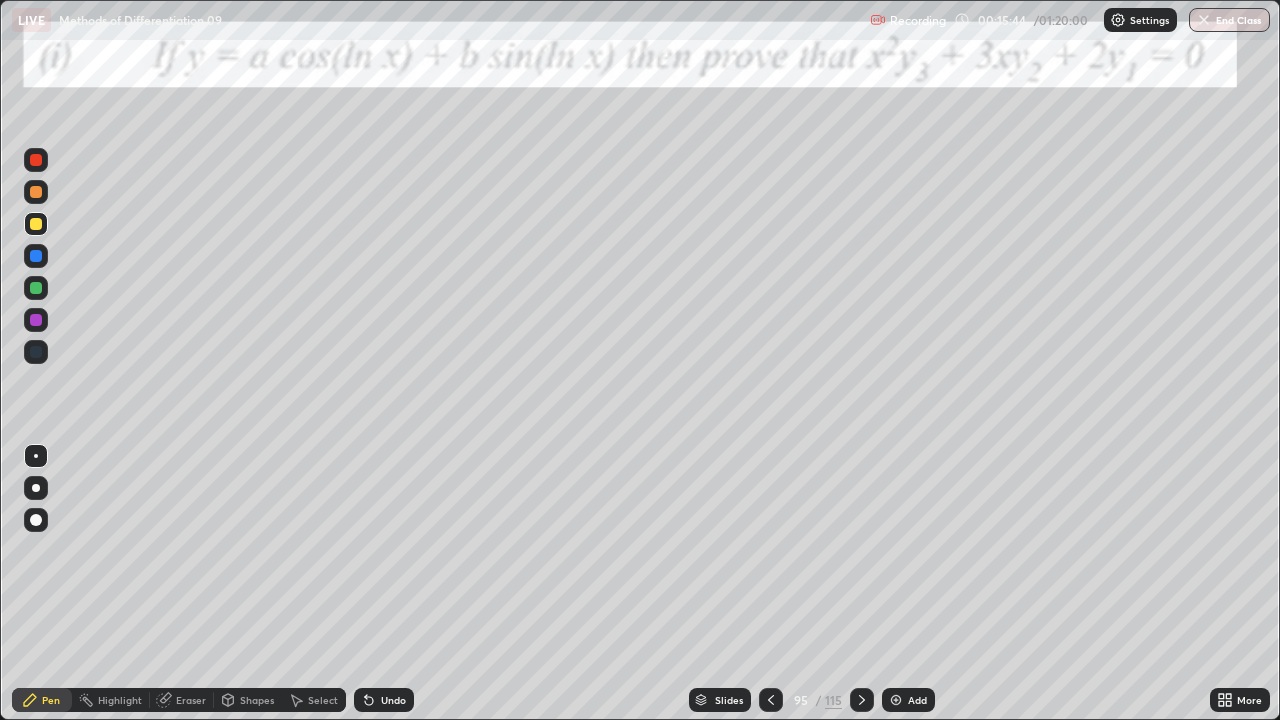 click on "Eraser" at bounding box center (182, 700) 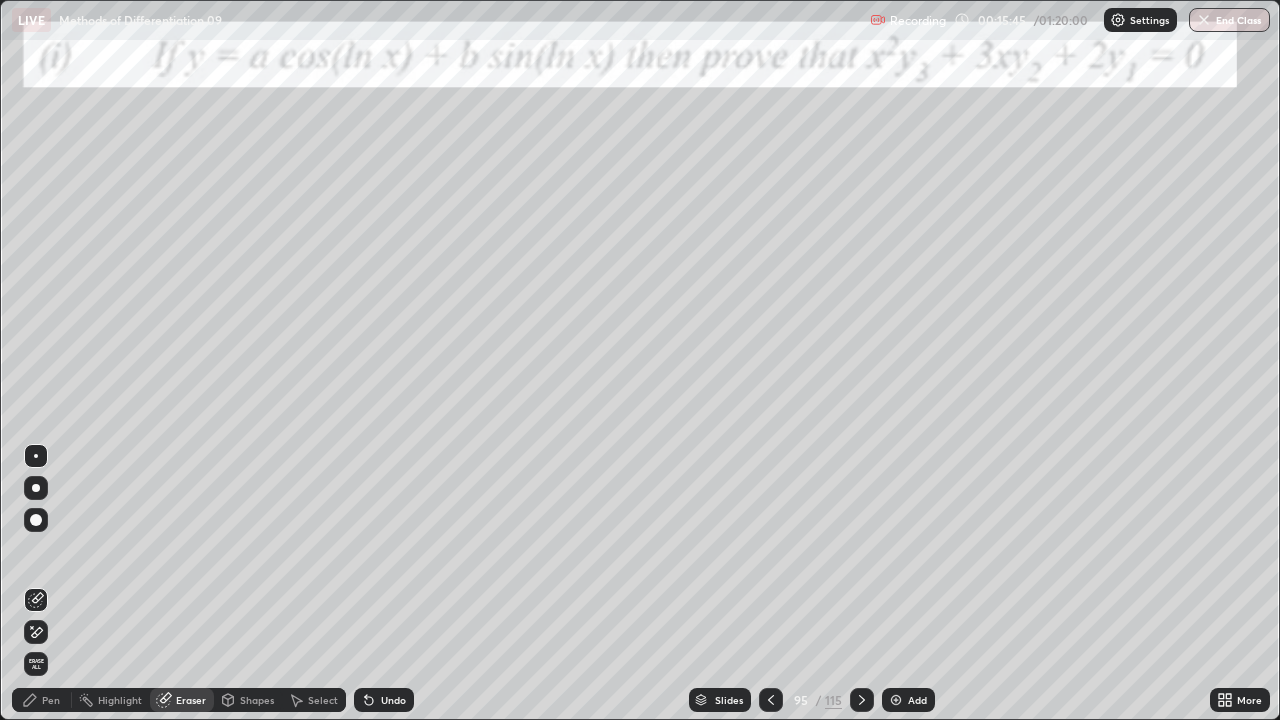 click 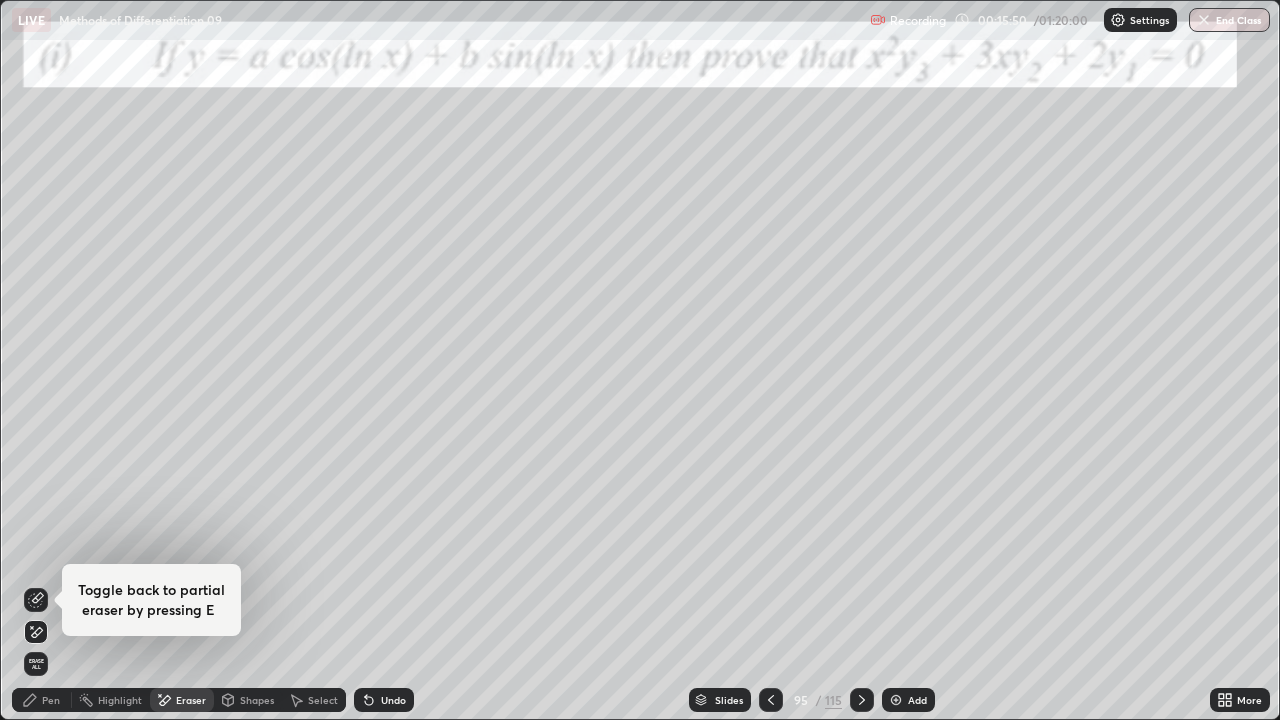 click 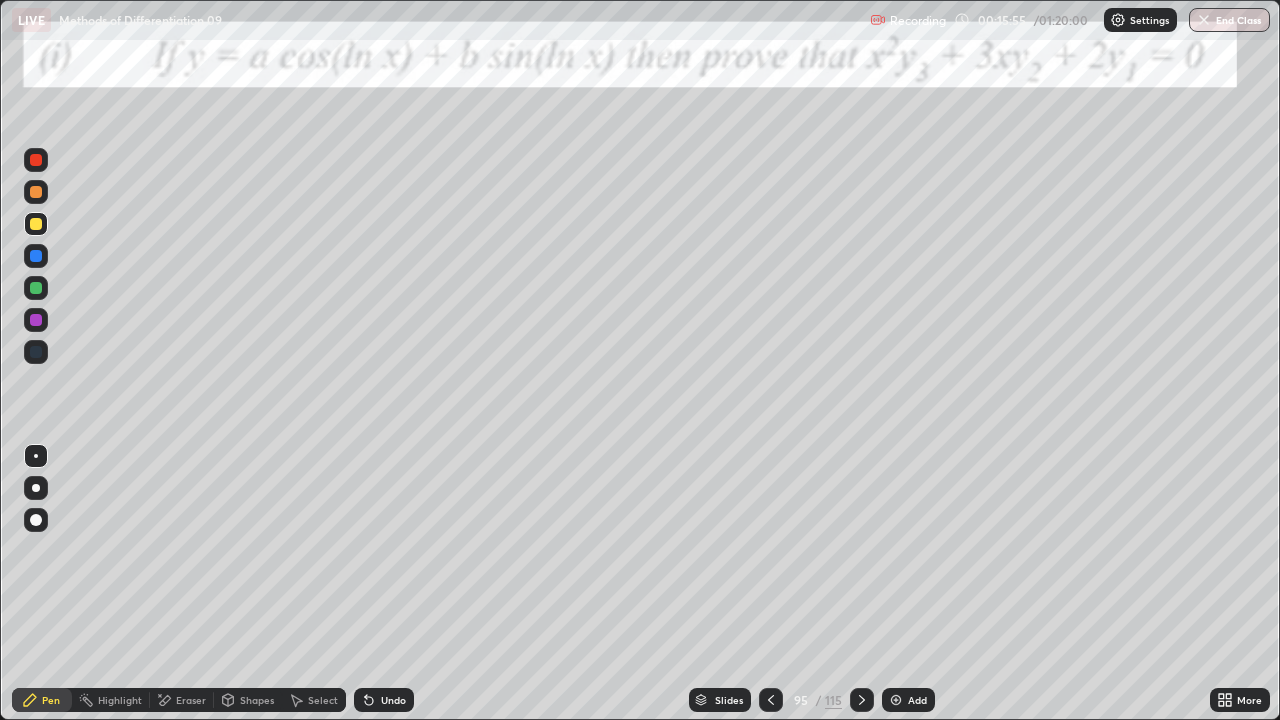 click at bounding box center [36, 288] 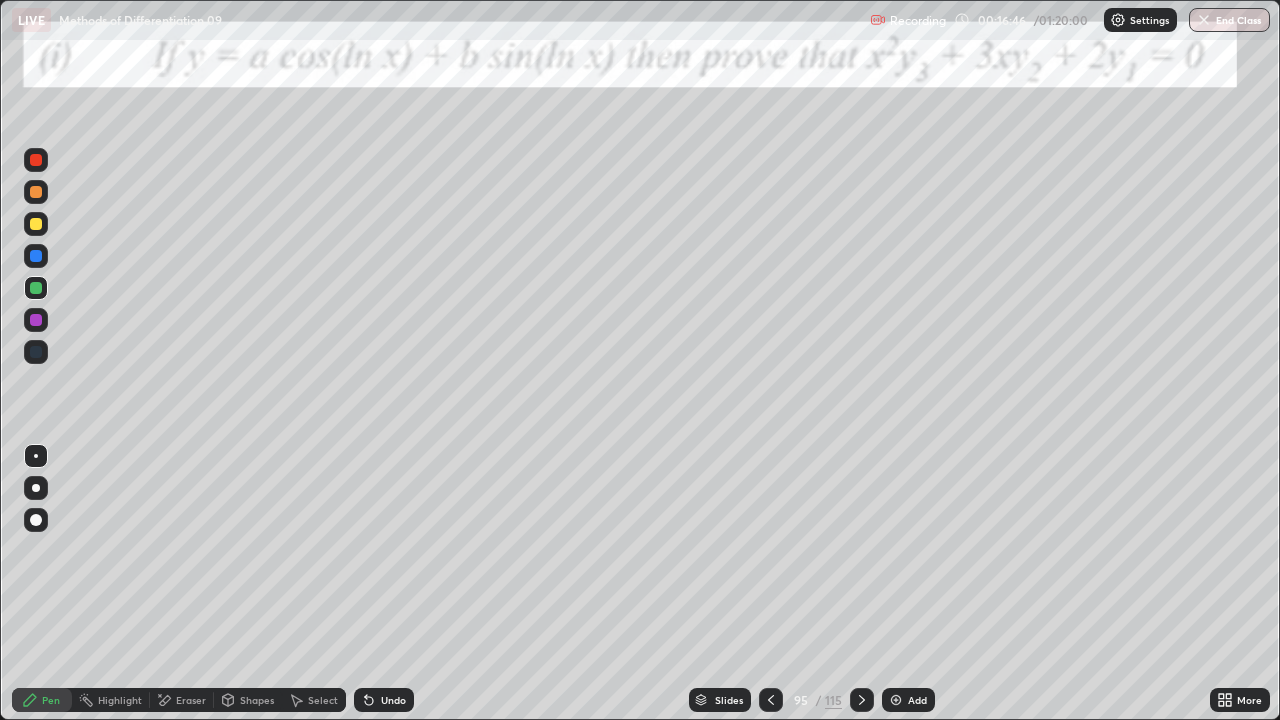 click at bounding box center [36, 224] 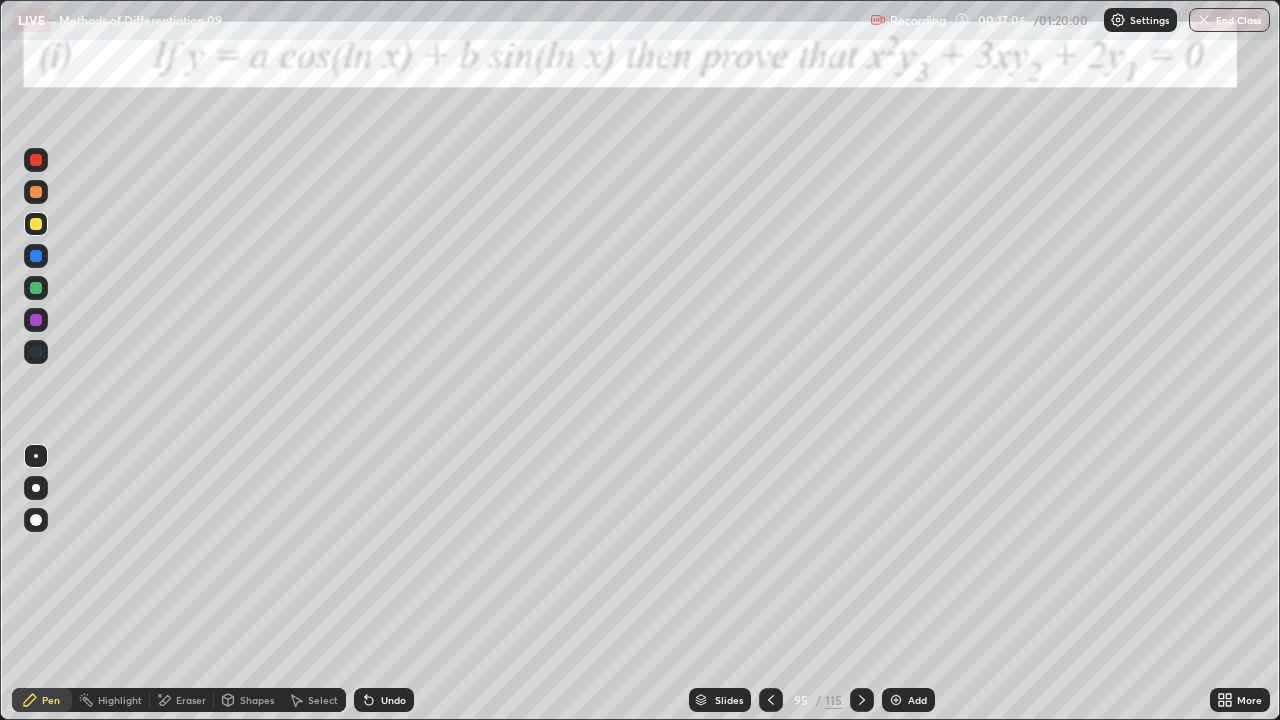 click at bounding box center (36, 192) 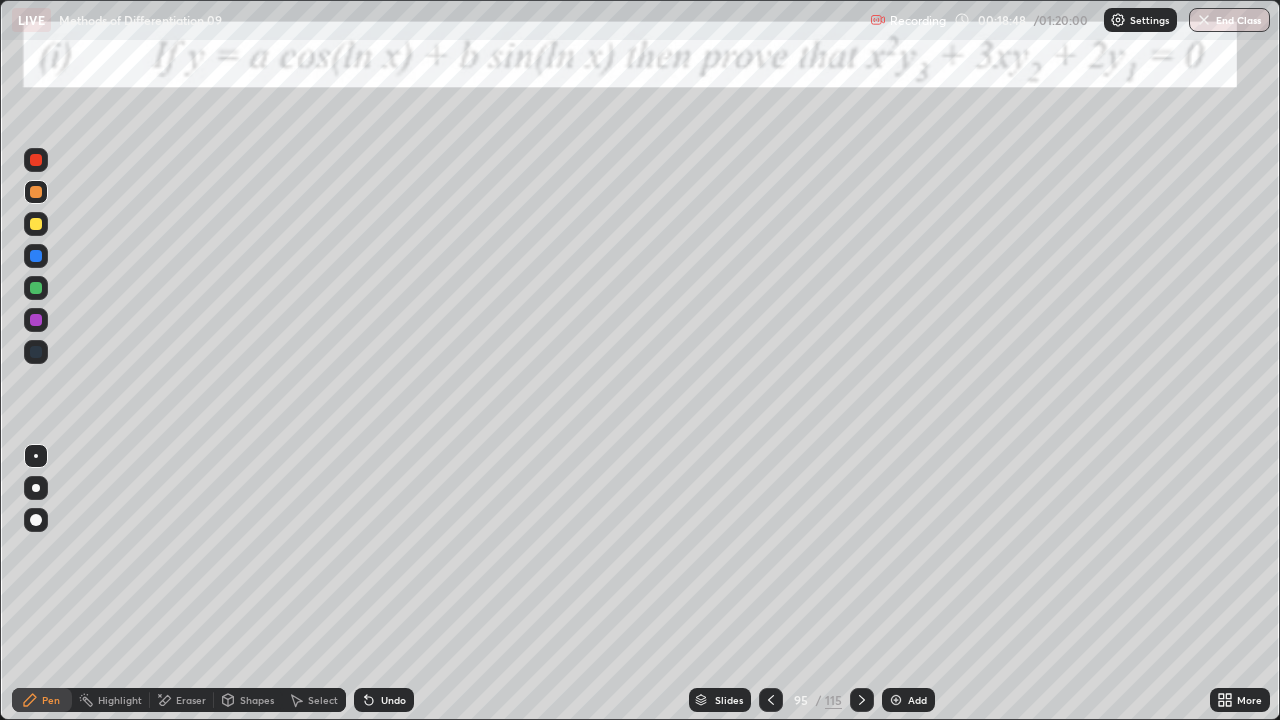 click at bounding box center (36, 224) 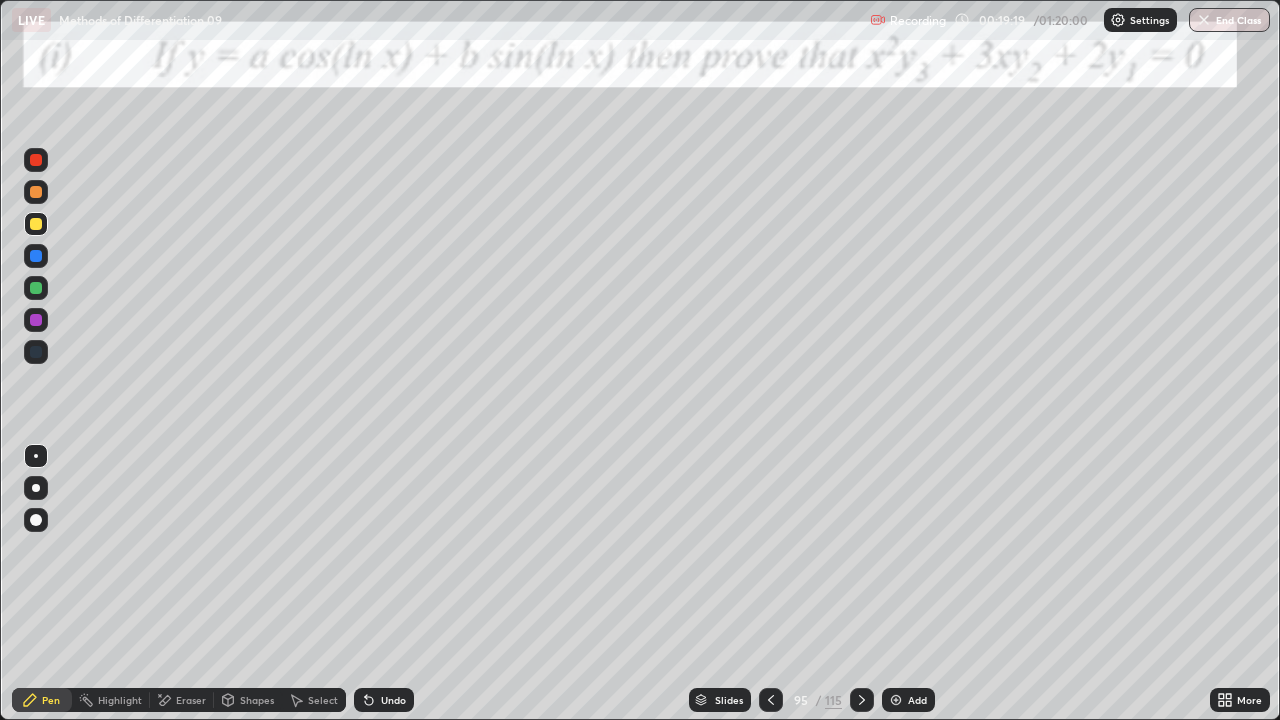 click at bounding box center [36, 192] 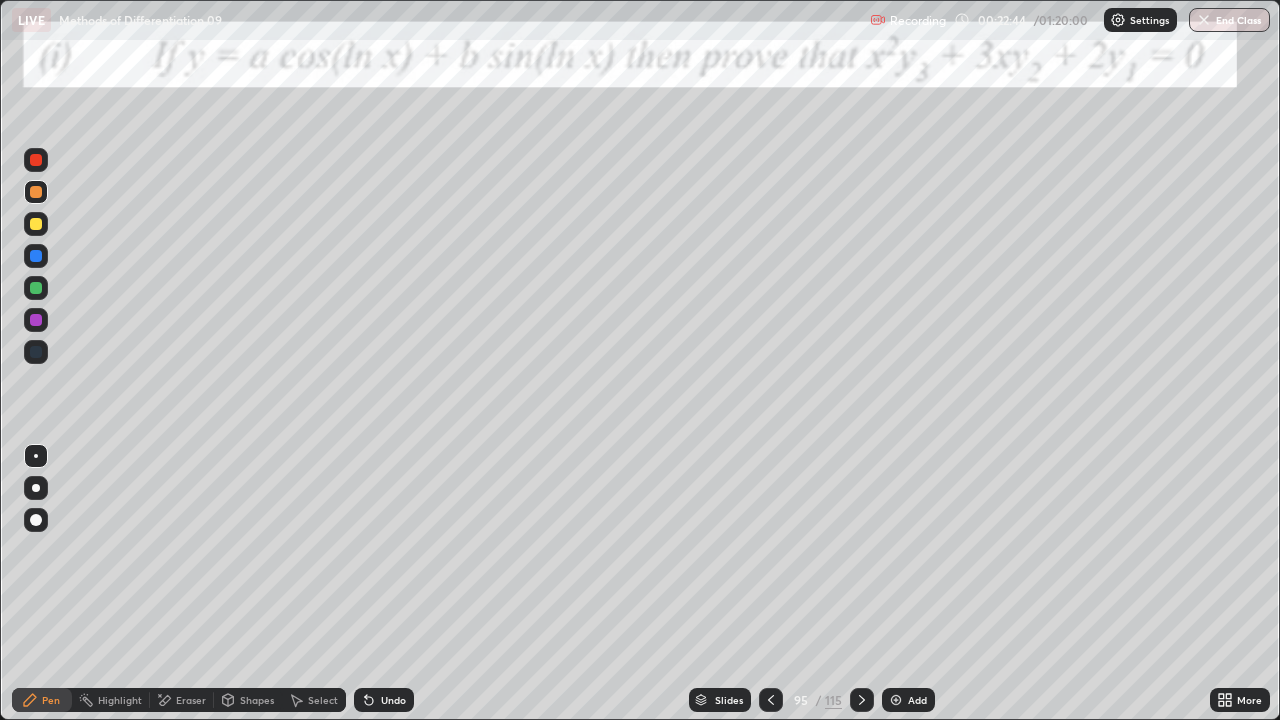 click at bounding box center [36, 192] 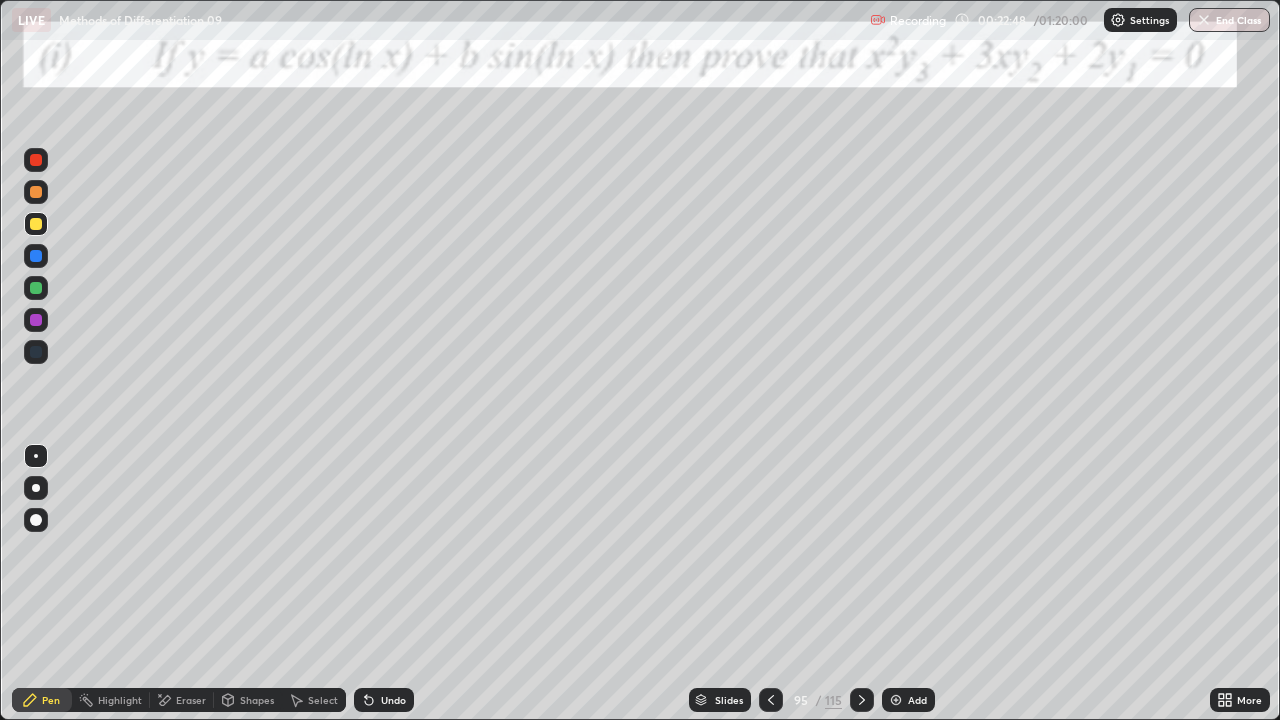click at bounding box center [36, 160] 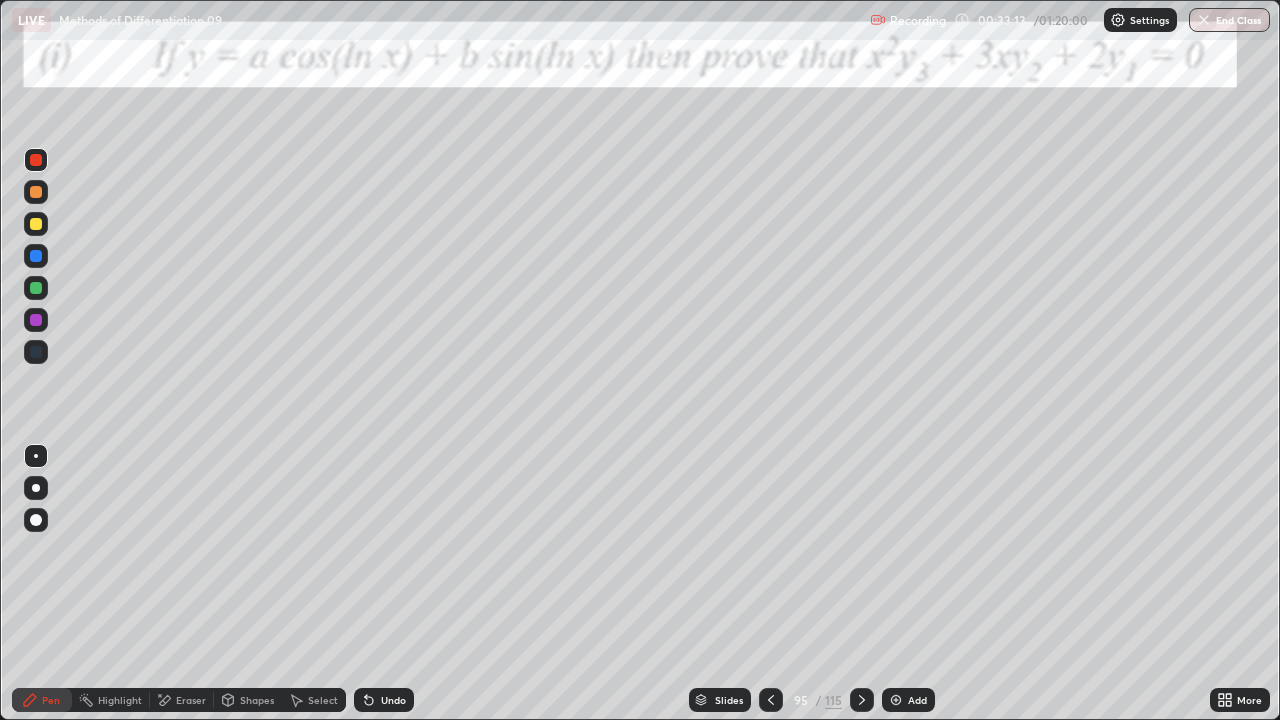 click 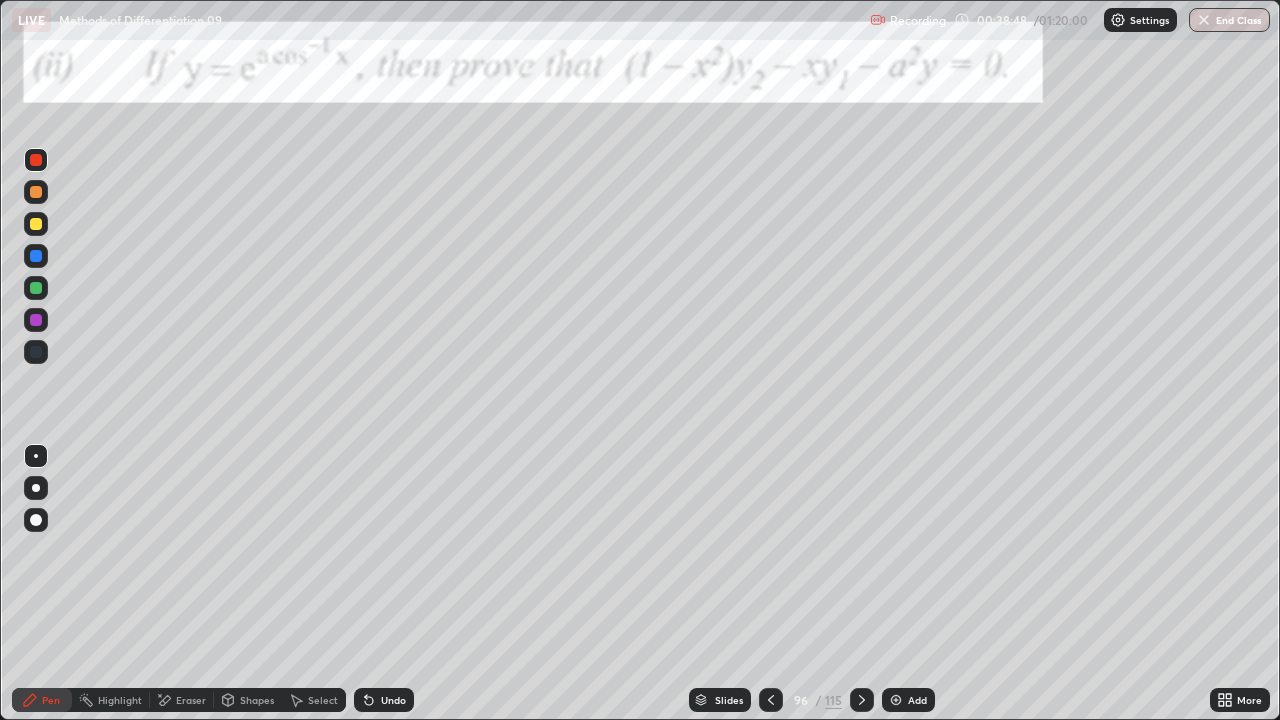 click at bounding box center (36, 224) 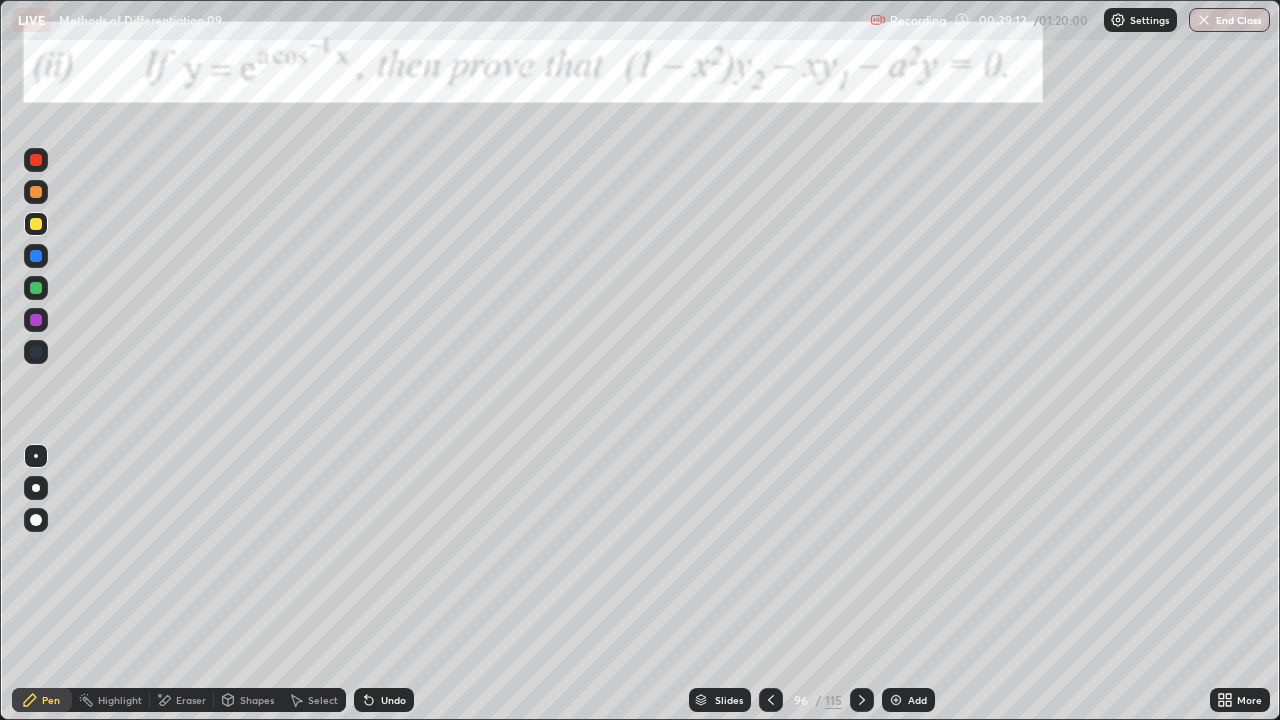 click at bounding box center (36, 288) 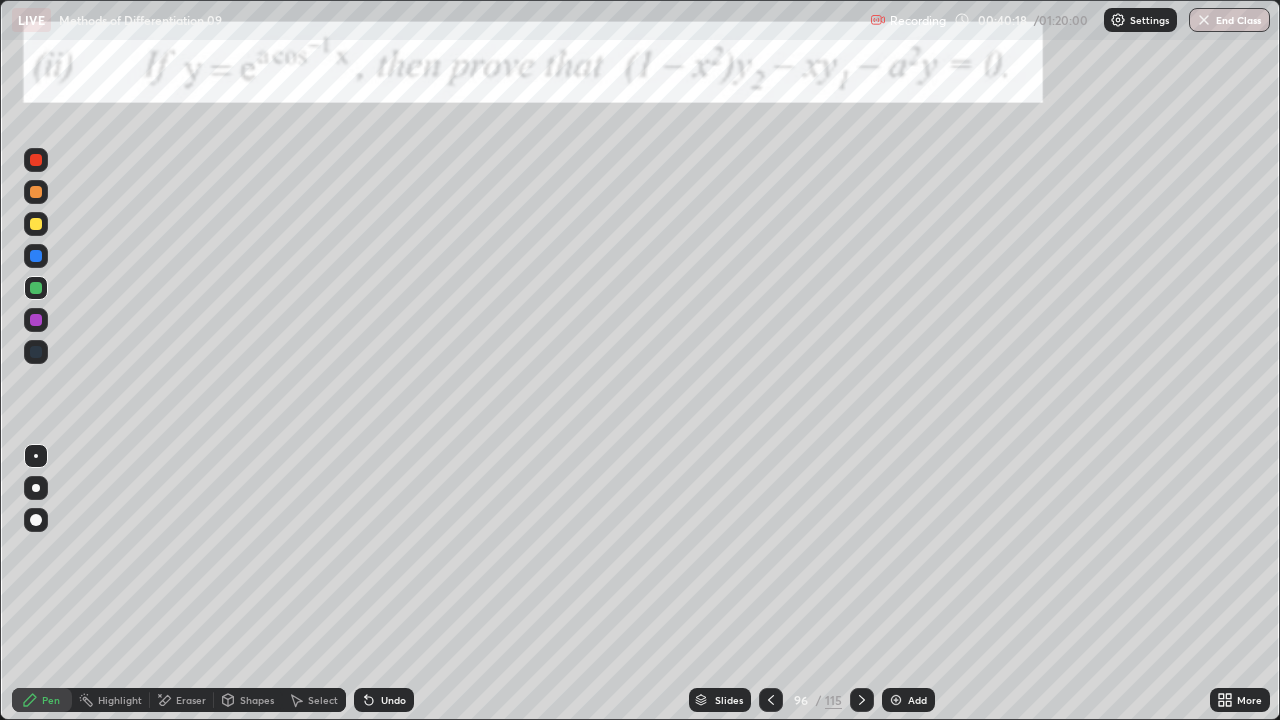 click at bounding box center [36, 224] 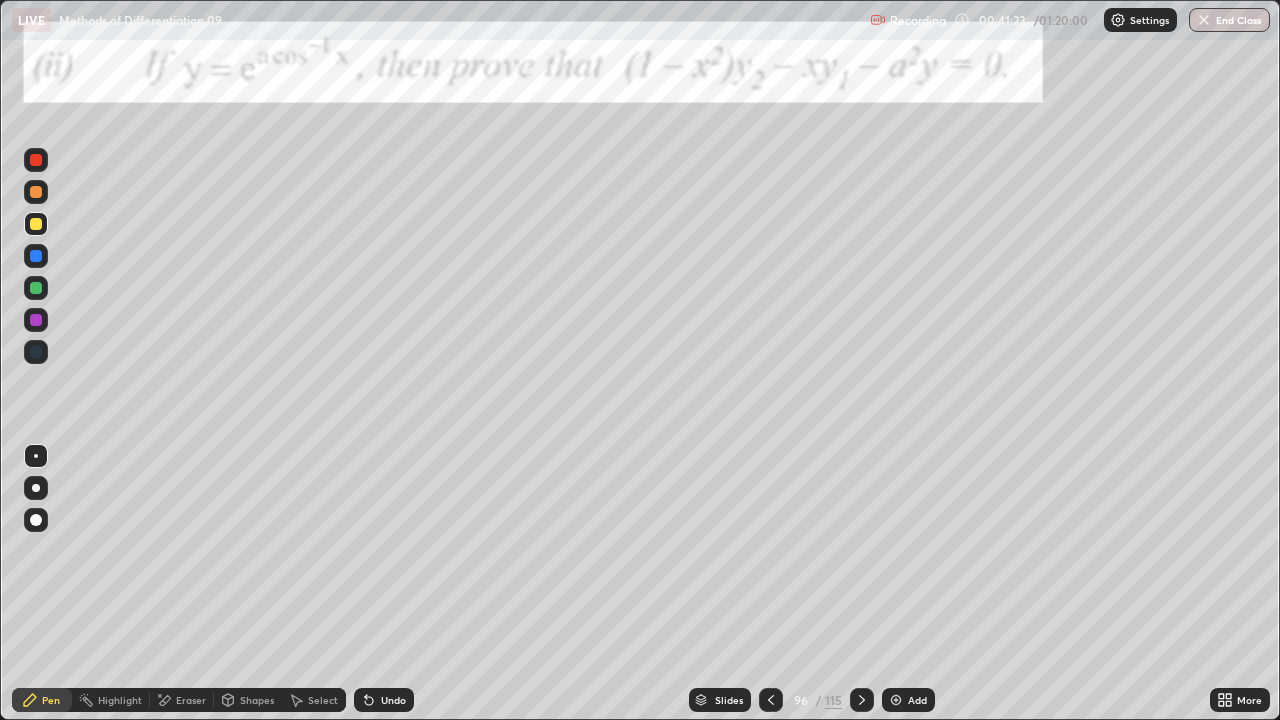 click on "Undo" at bounding box center [393, 700] 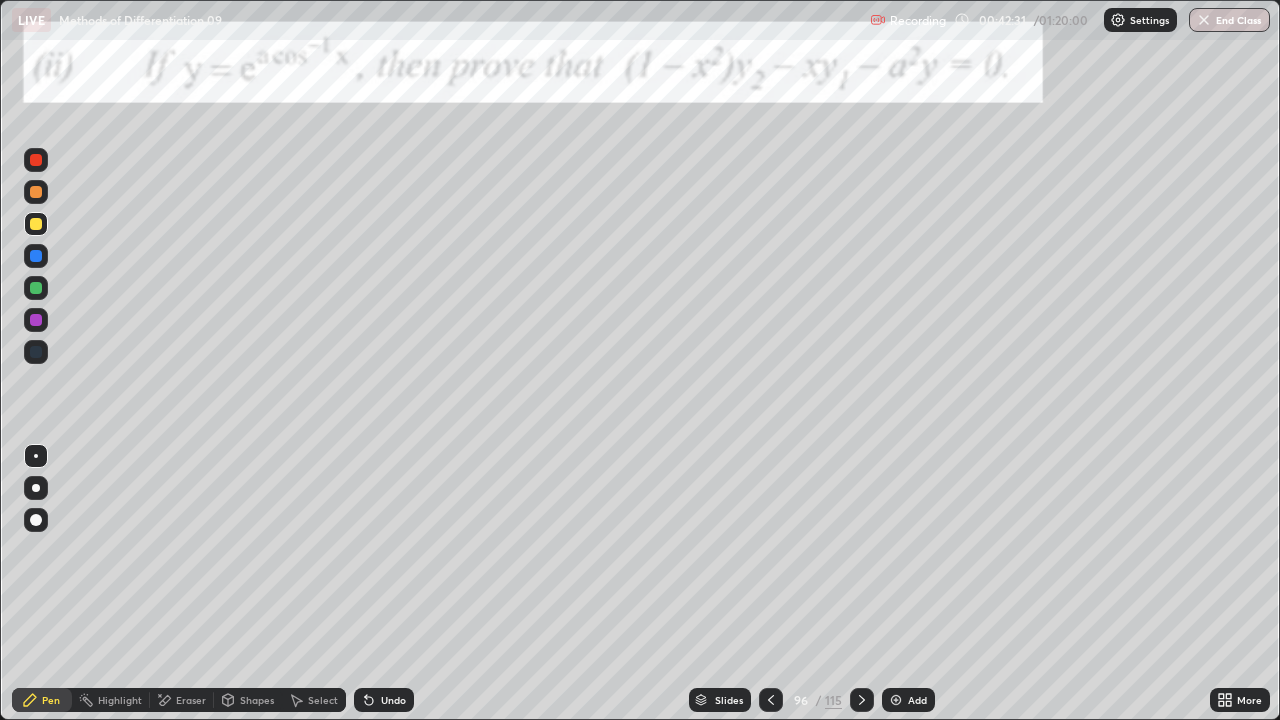 click at bounding box center [36, 192] 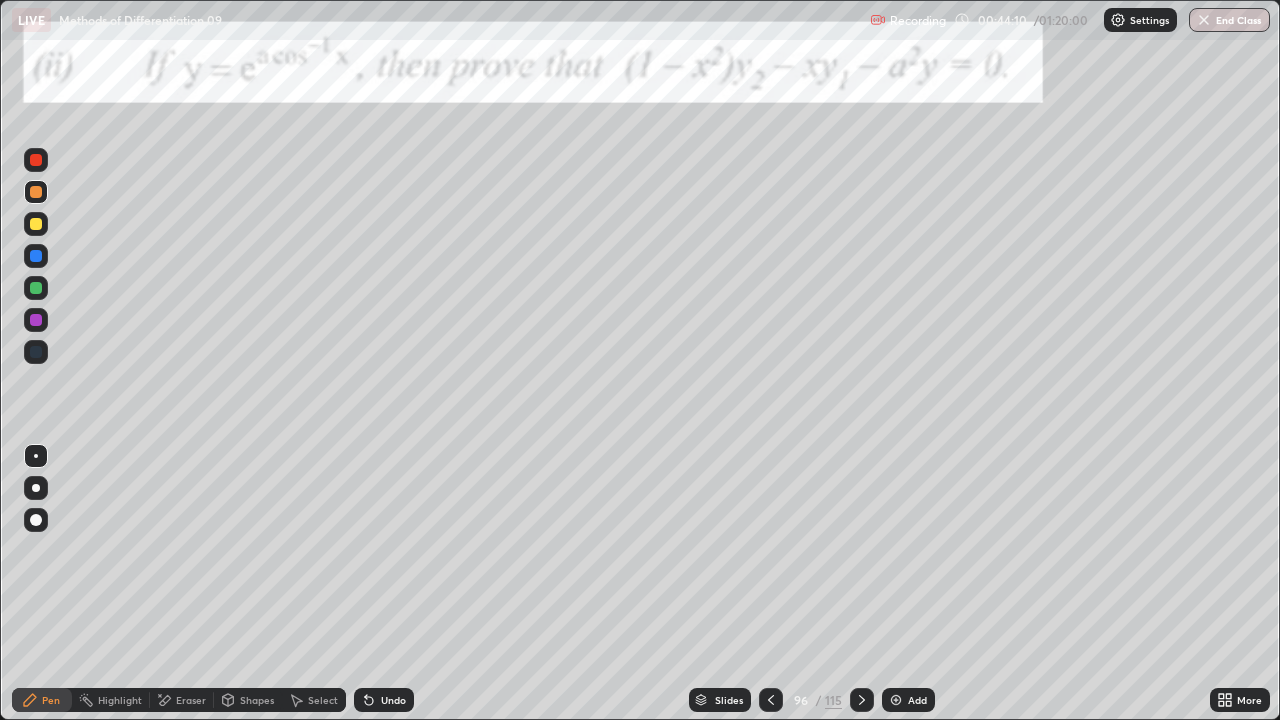 click on "Undo" at bounding box center (384, 700) 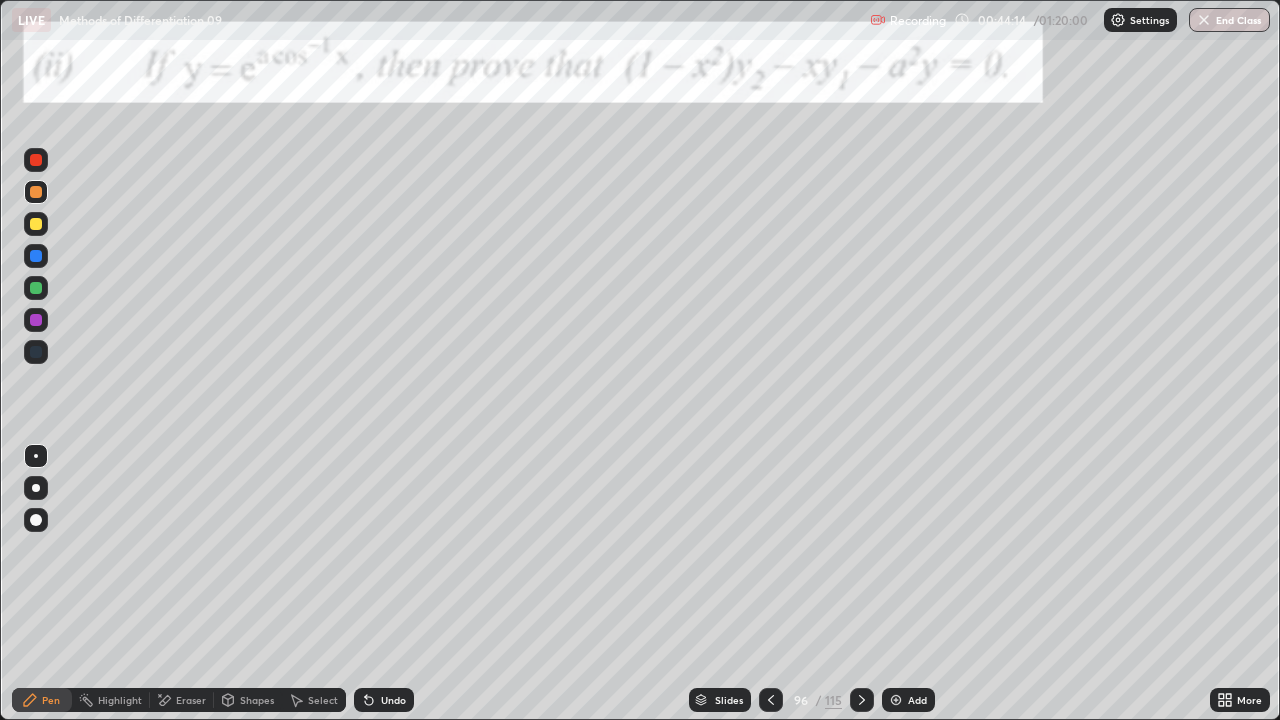 click on "Eraser" at bounding box center (191, 700) 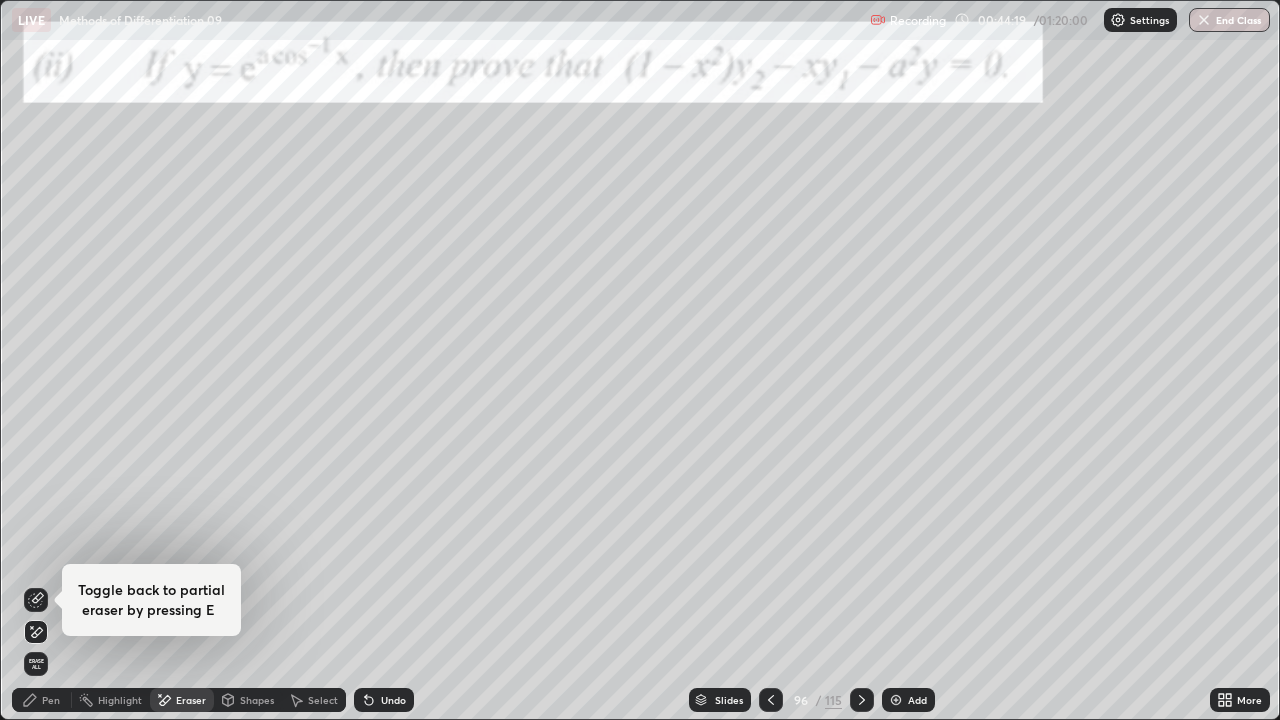 click on "Pen" at bounding box center (51, 700) 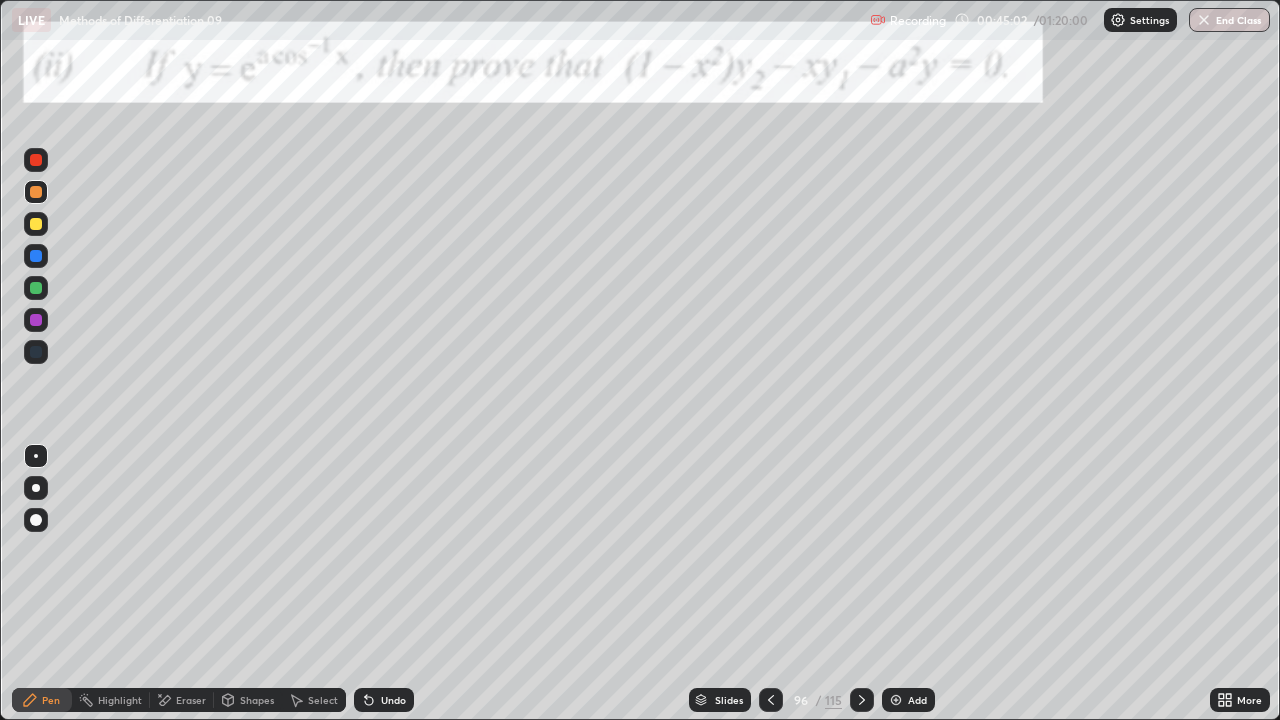 click on "Undo" at bounding box center (393, 700) 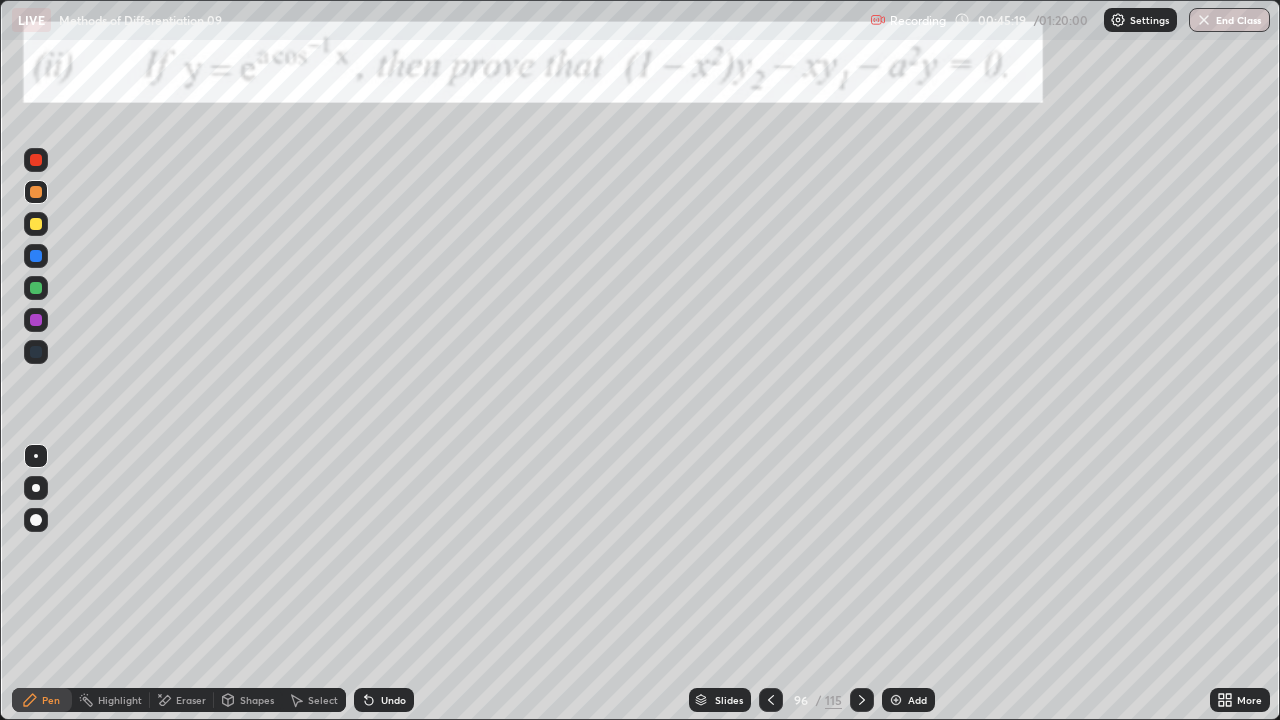 click on "Undo" at bounding box center [393, 700] 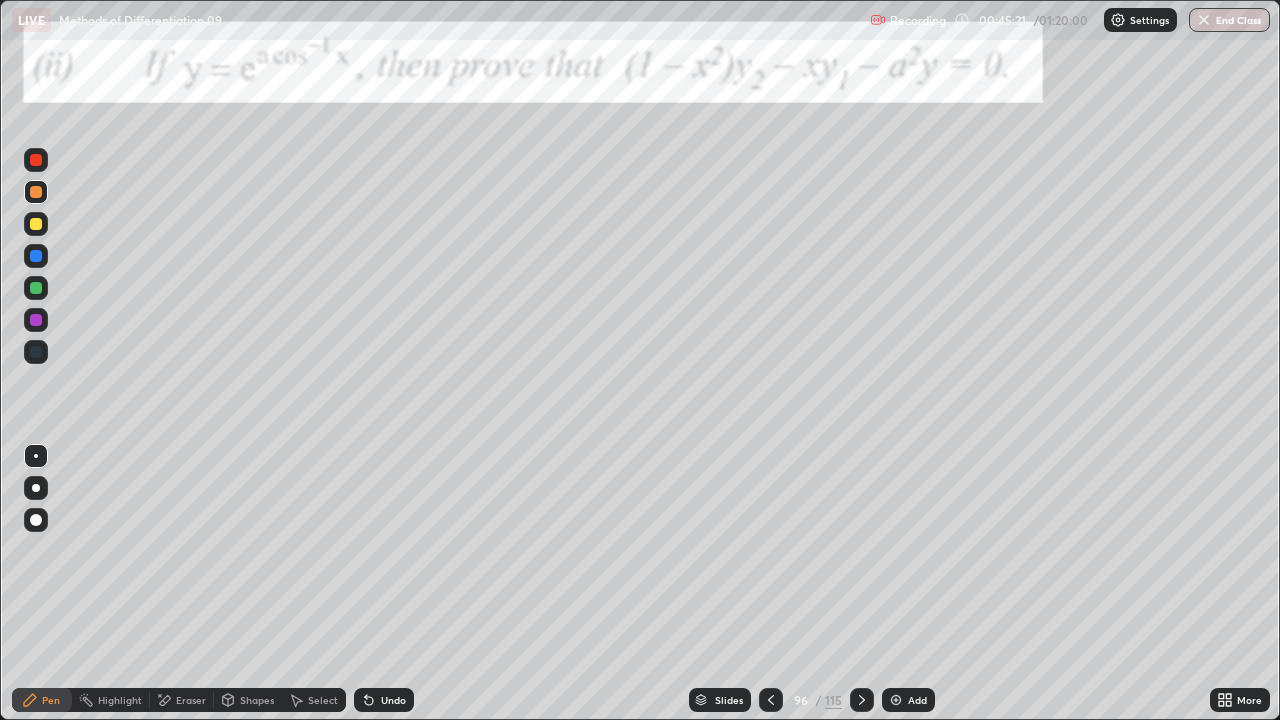 click on "Undo" at bounding box center (393, 700) 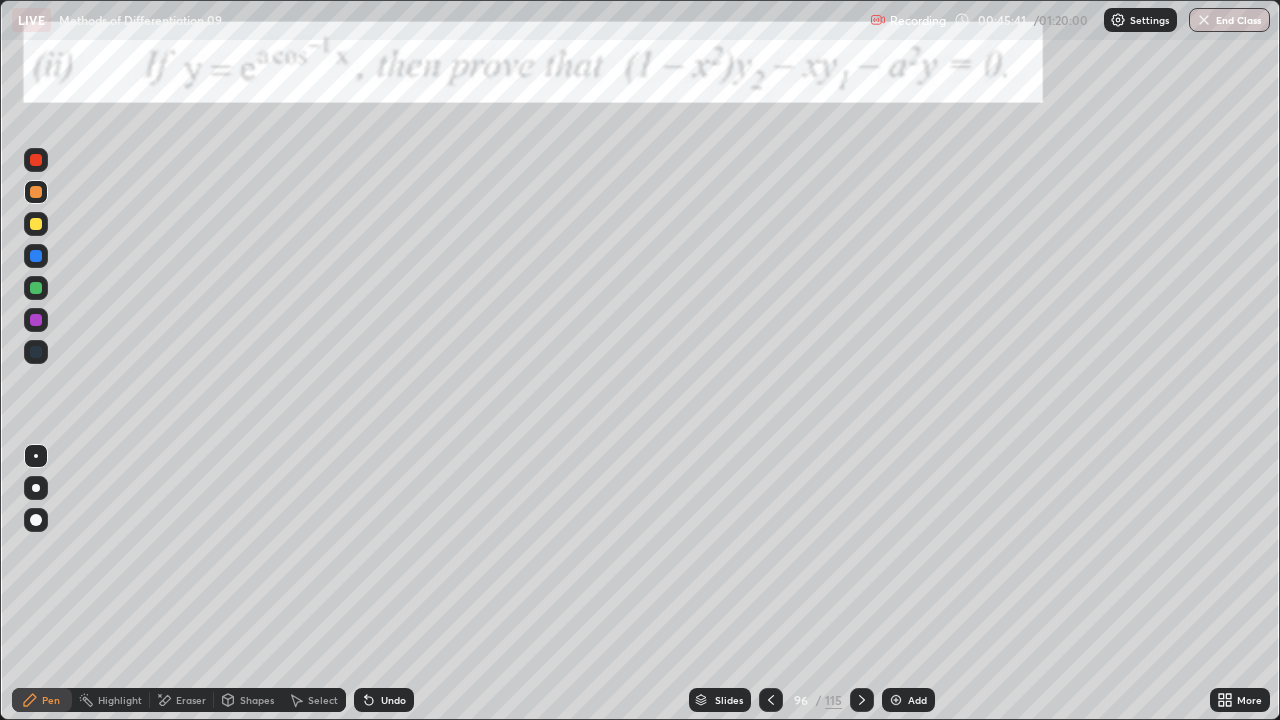 click at bounding box center [36, 320] 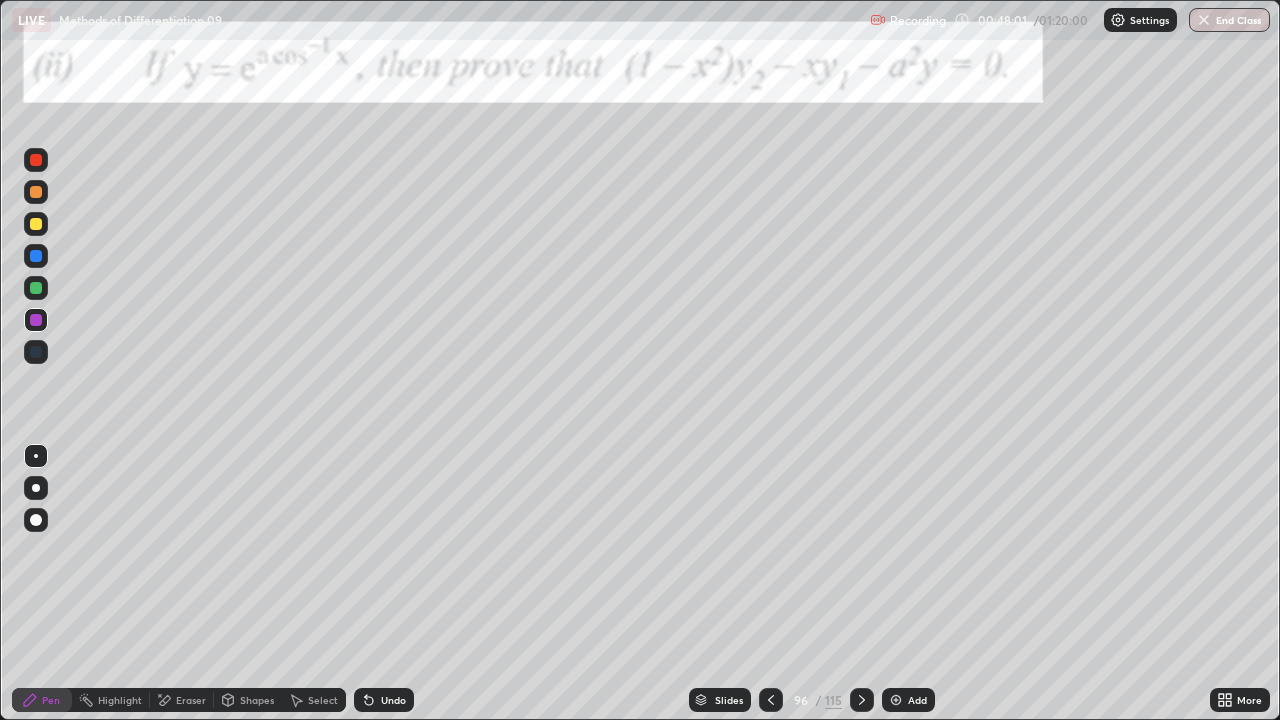 click on "115" at bounding box center [833, 700] 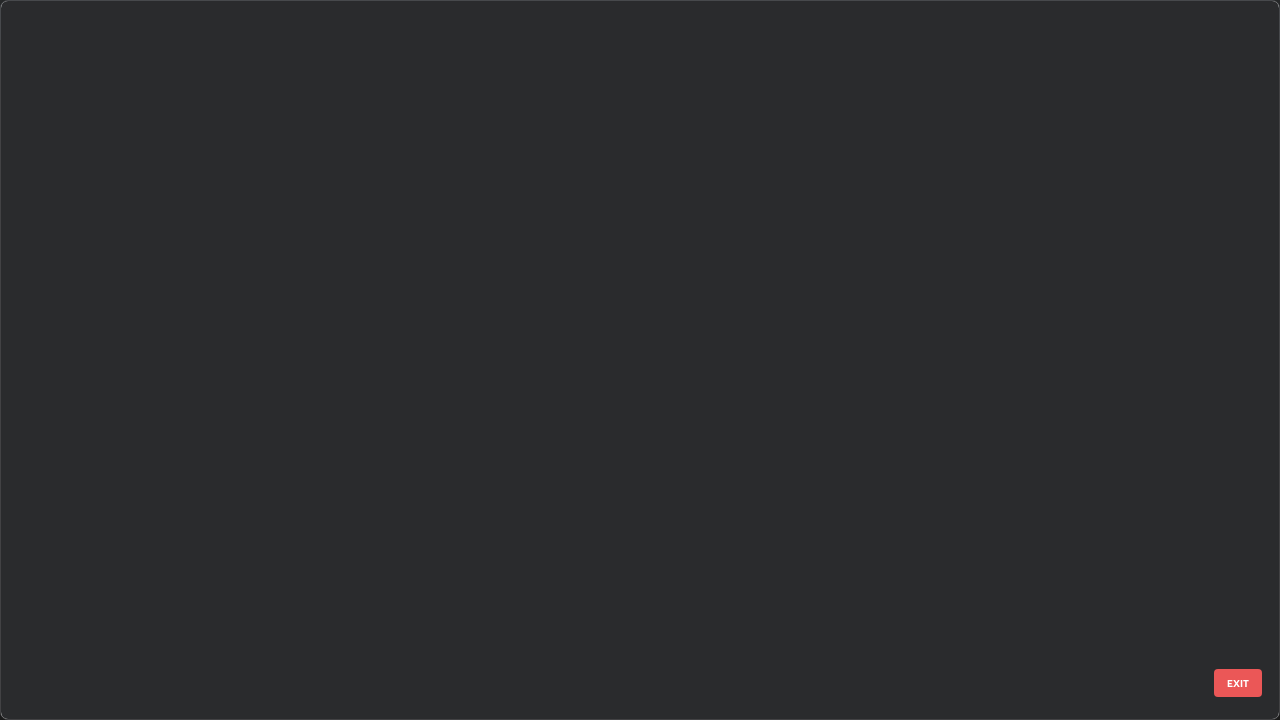 scroll, scrollTop: 6470, scrollLeft: 0, axis: vertical 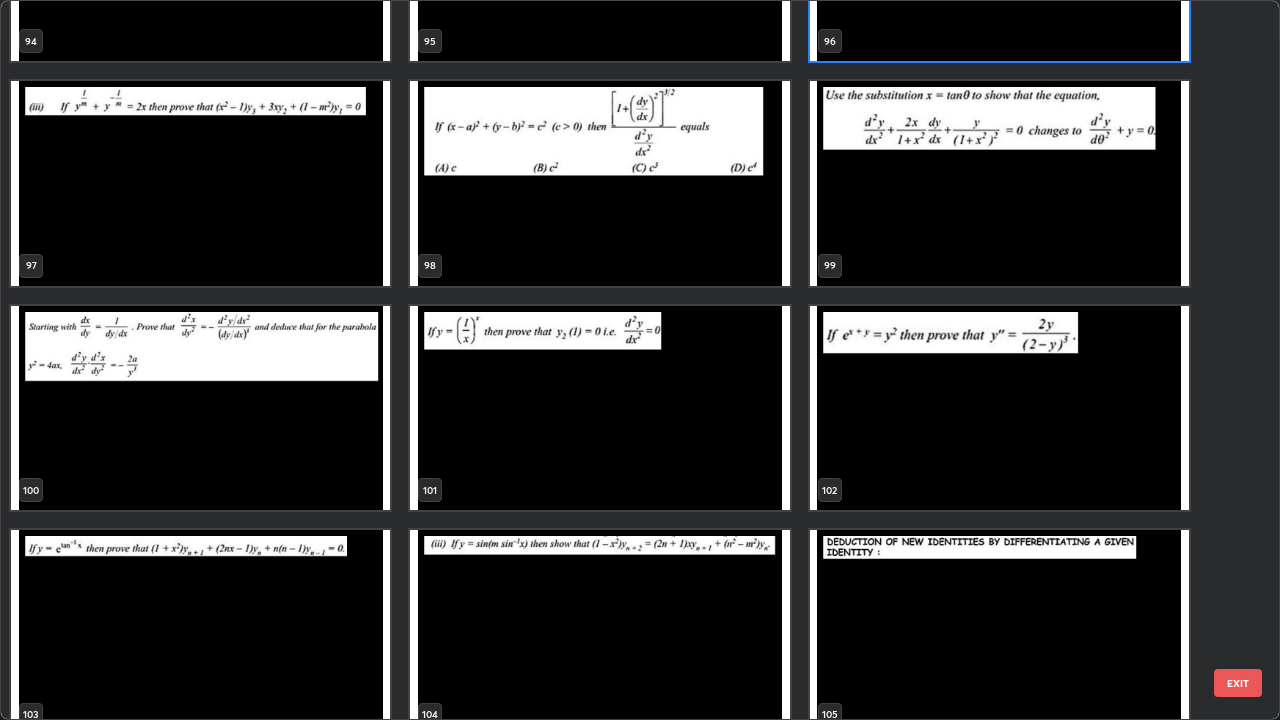 click at bounding box center (599, 183) 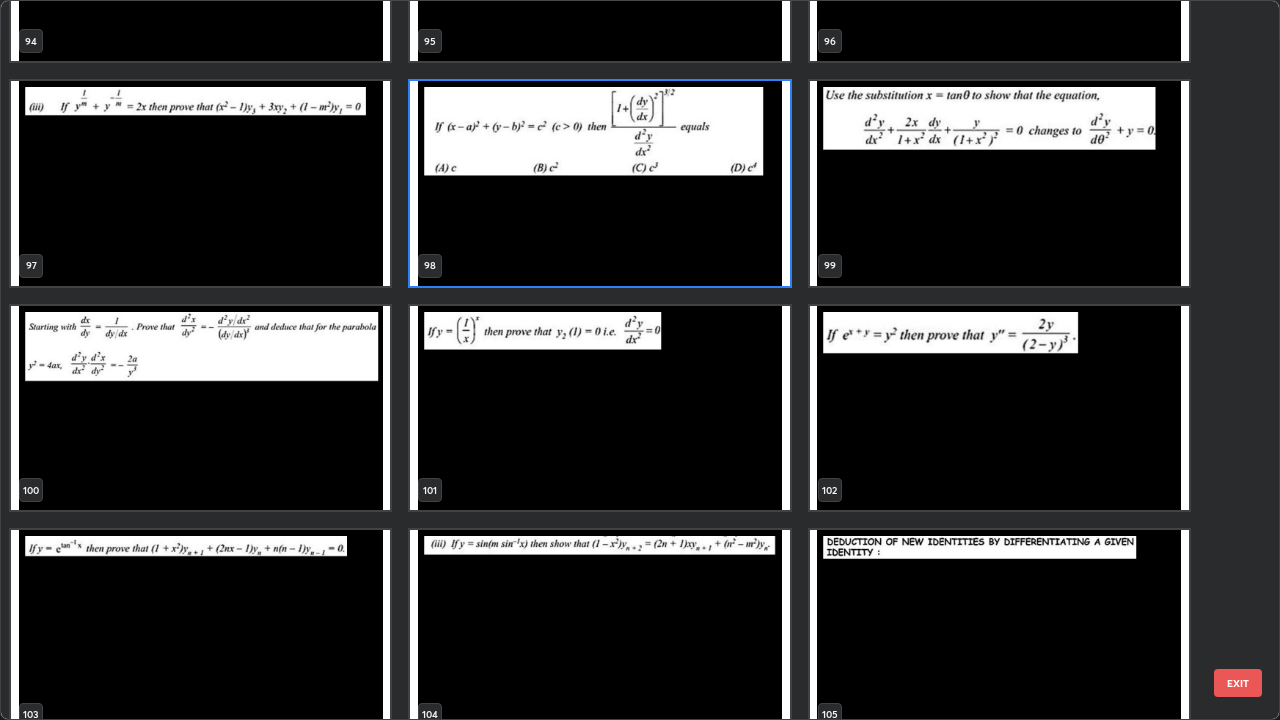 click at bounding box center (599, 183) 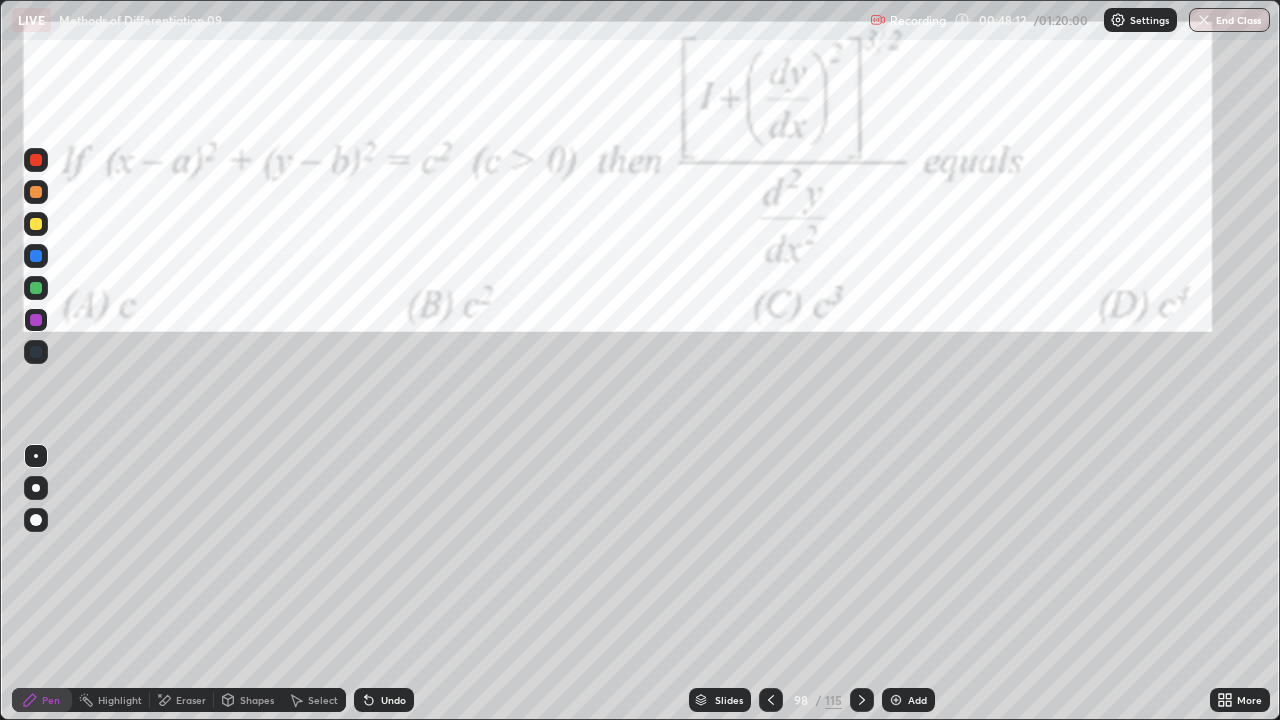 click at bounding box center (36, 288) 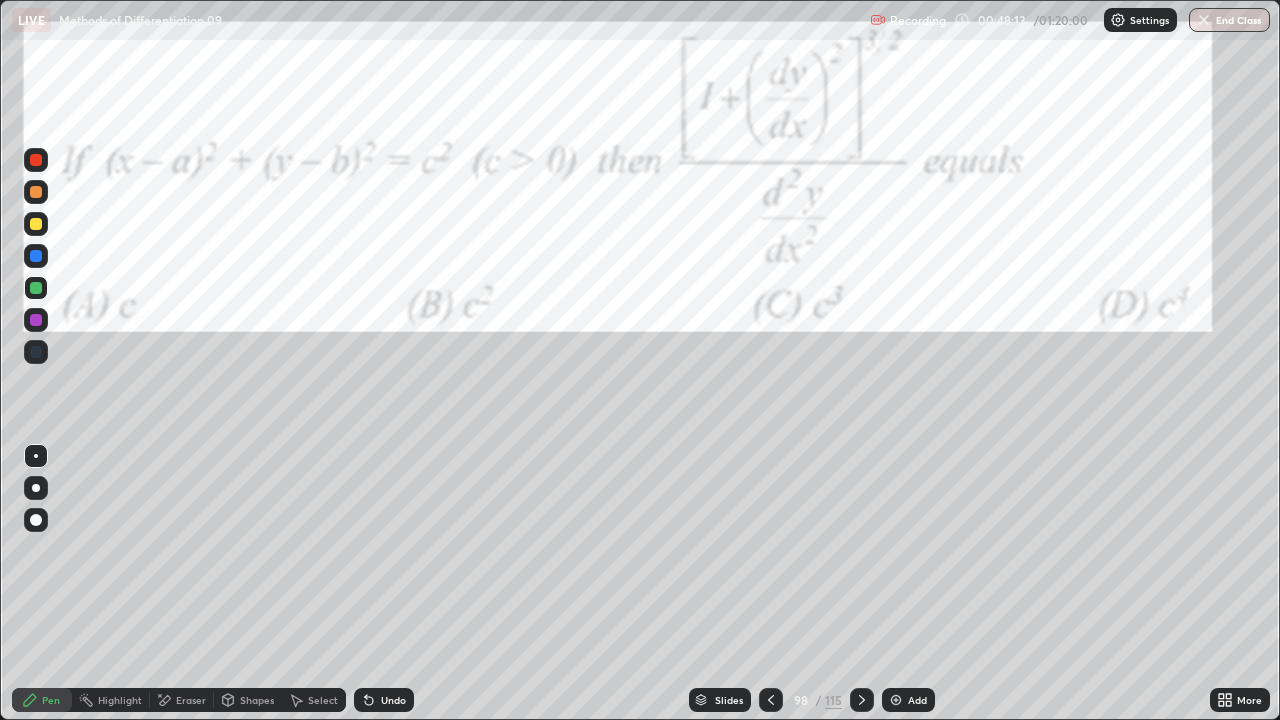 click at bounding box center (36, 160) 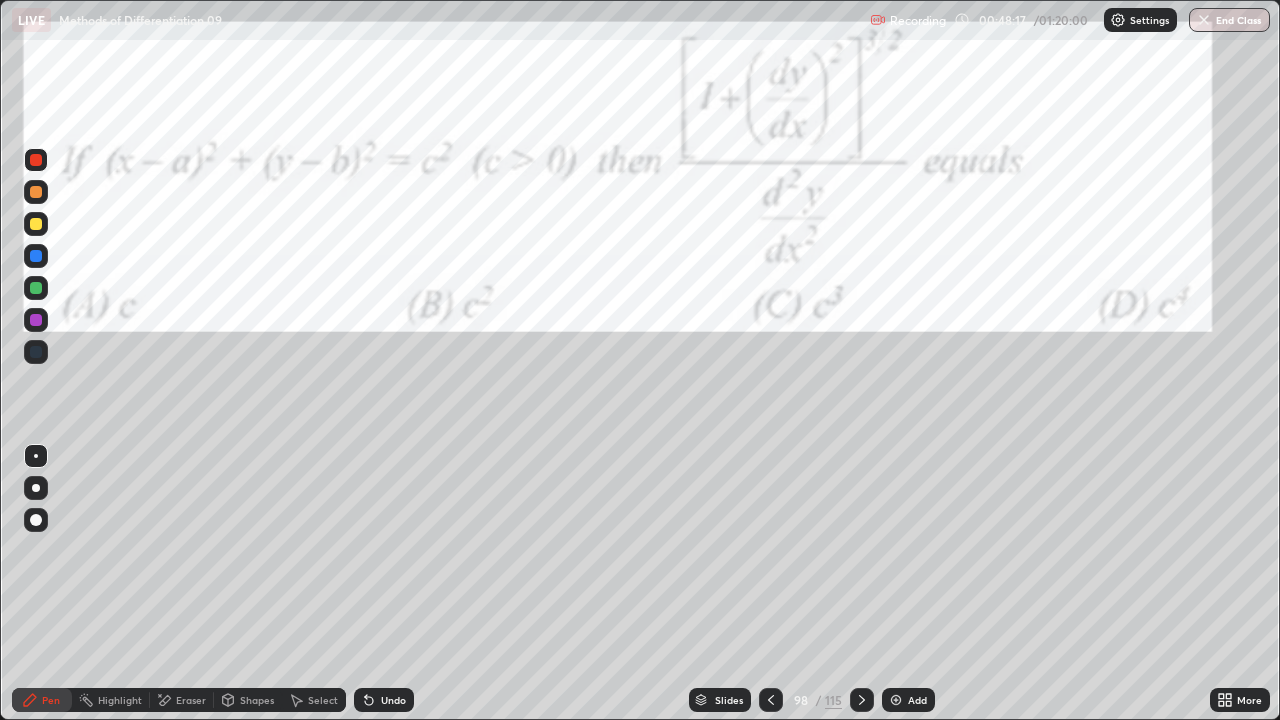 click at bounding box center (36, 224) 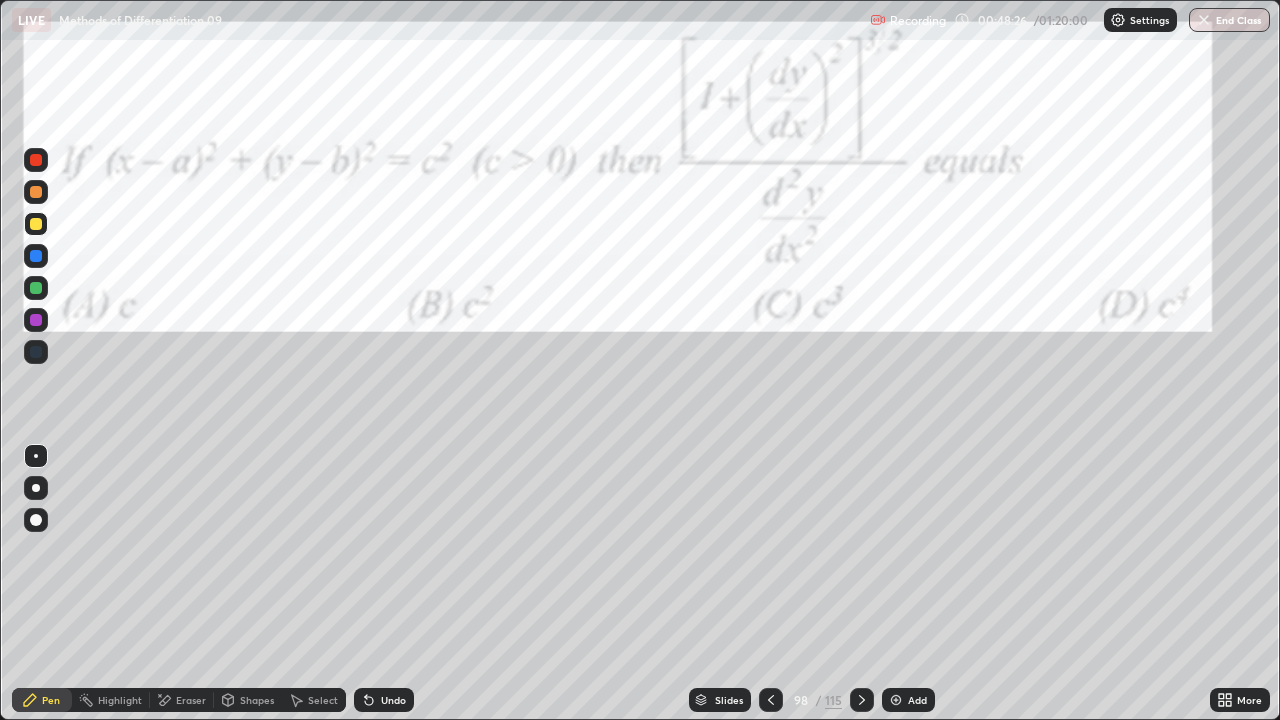 click at bounding box center [36, 160] 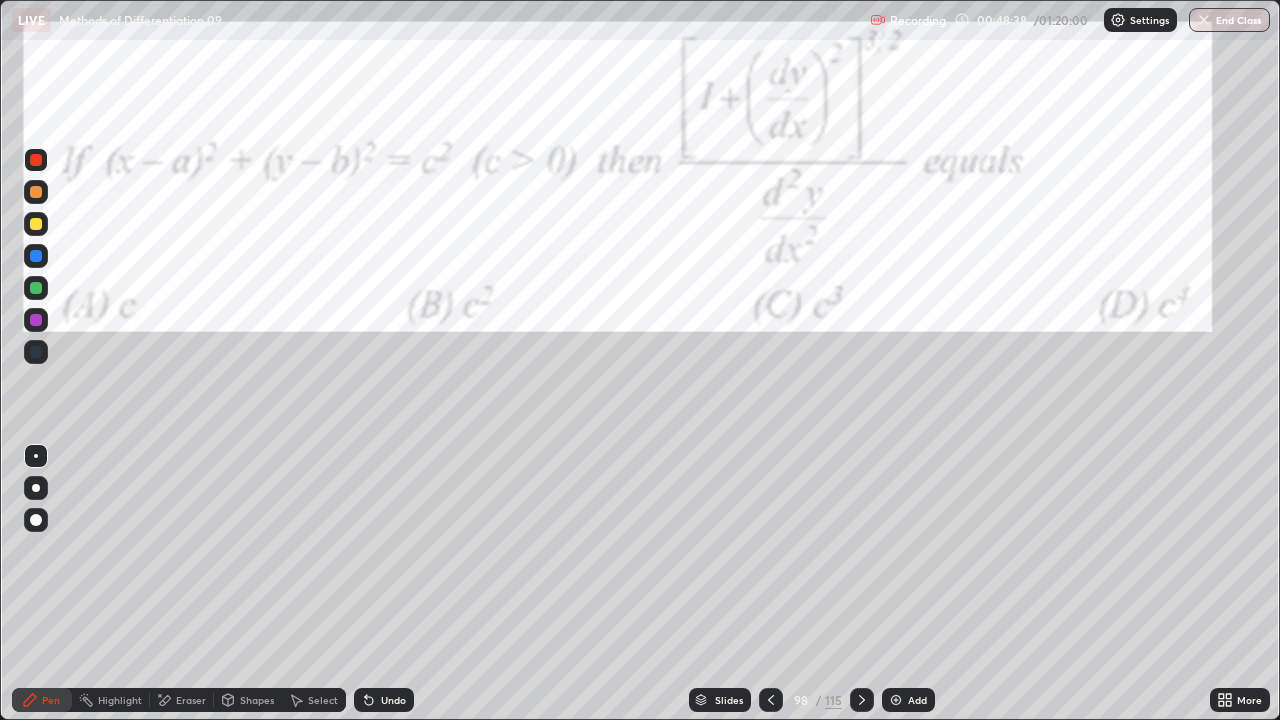 click at bounding box center [36, 224] 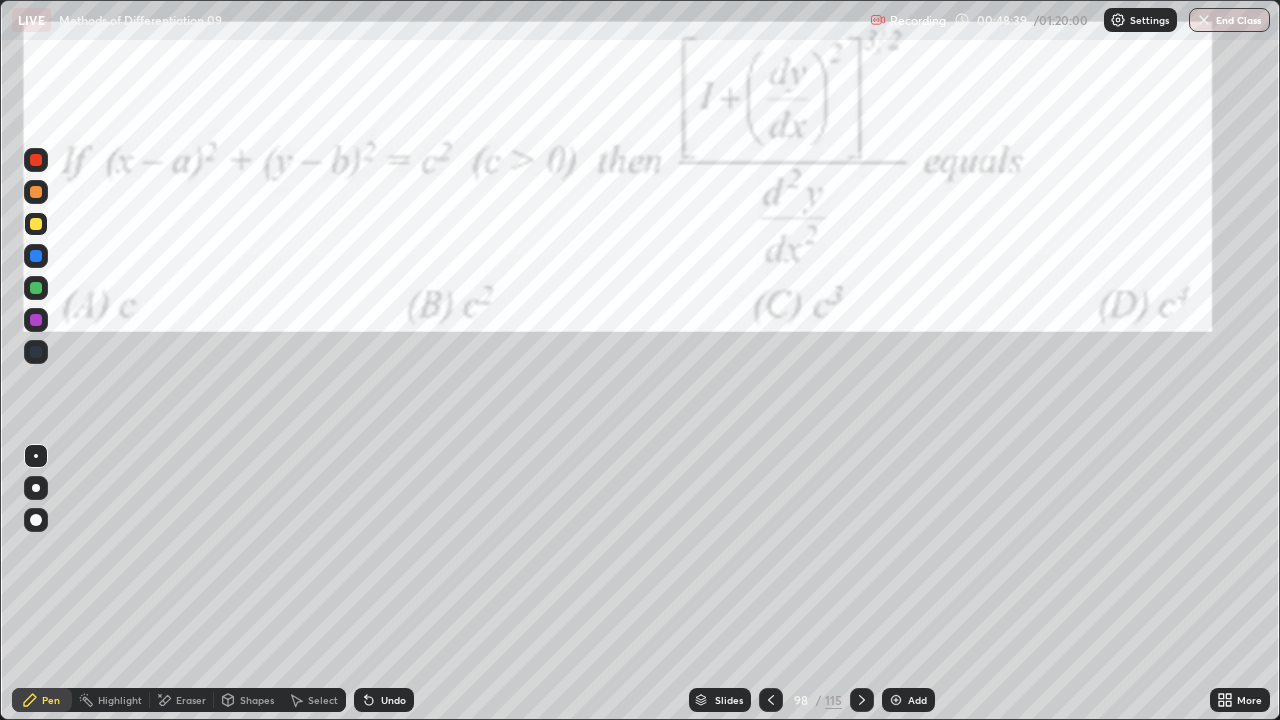 click at bounding box center [36, 224] 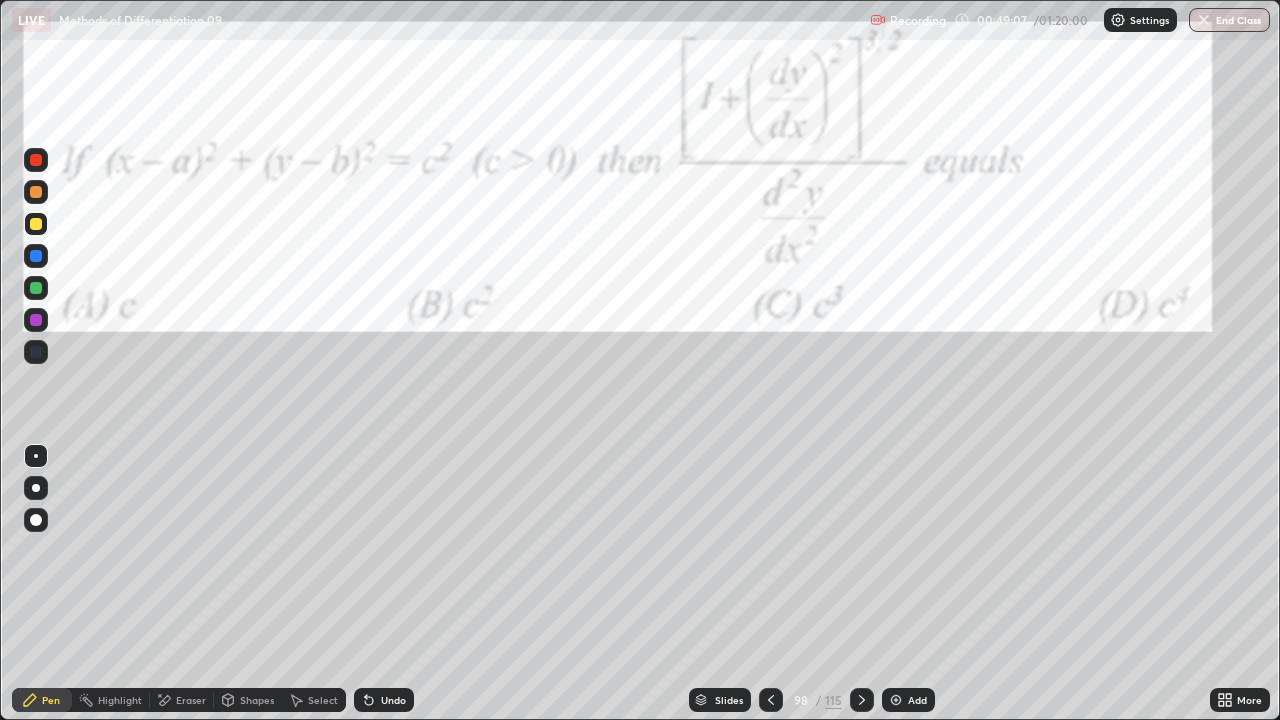 click at bounding box center [36, 288] 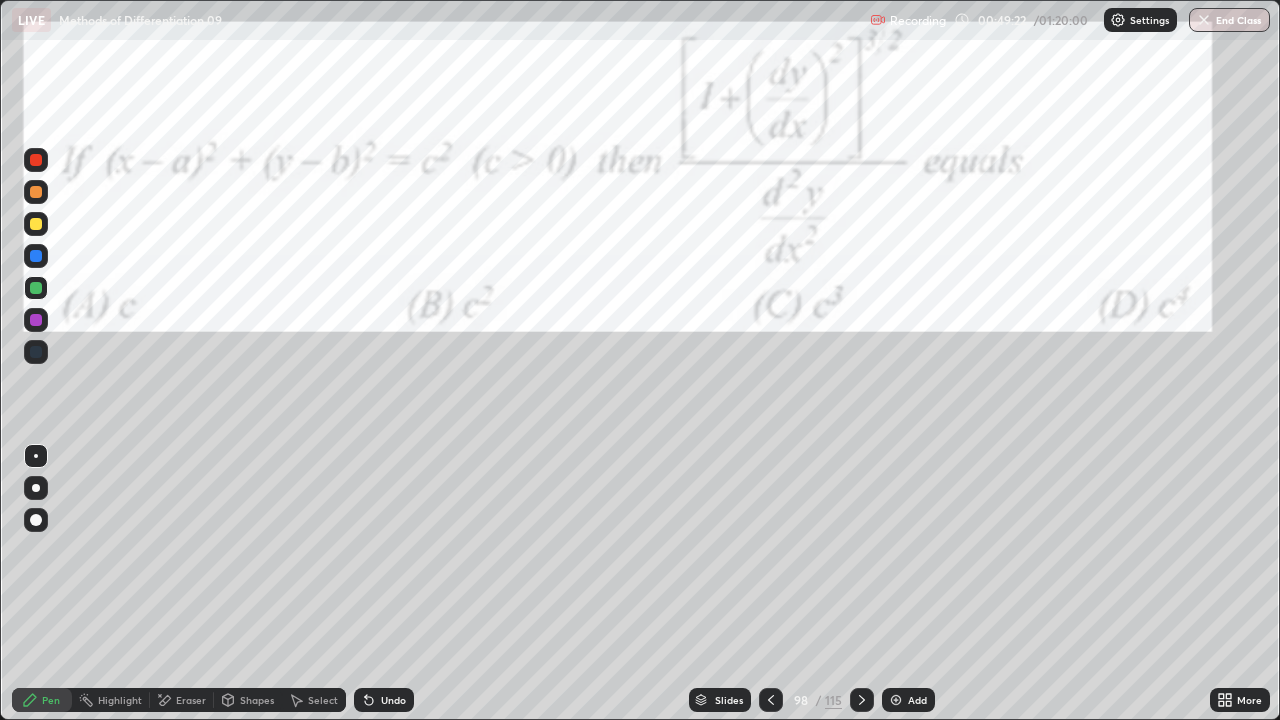 click 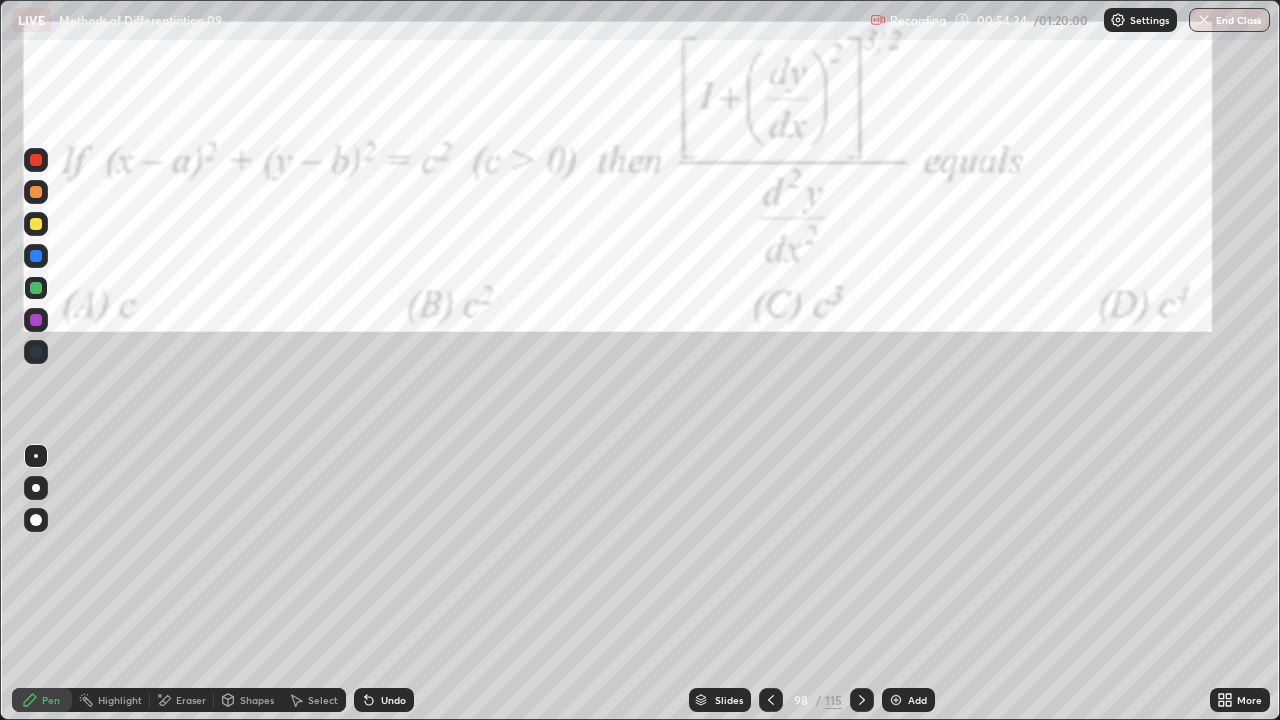 click 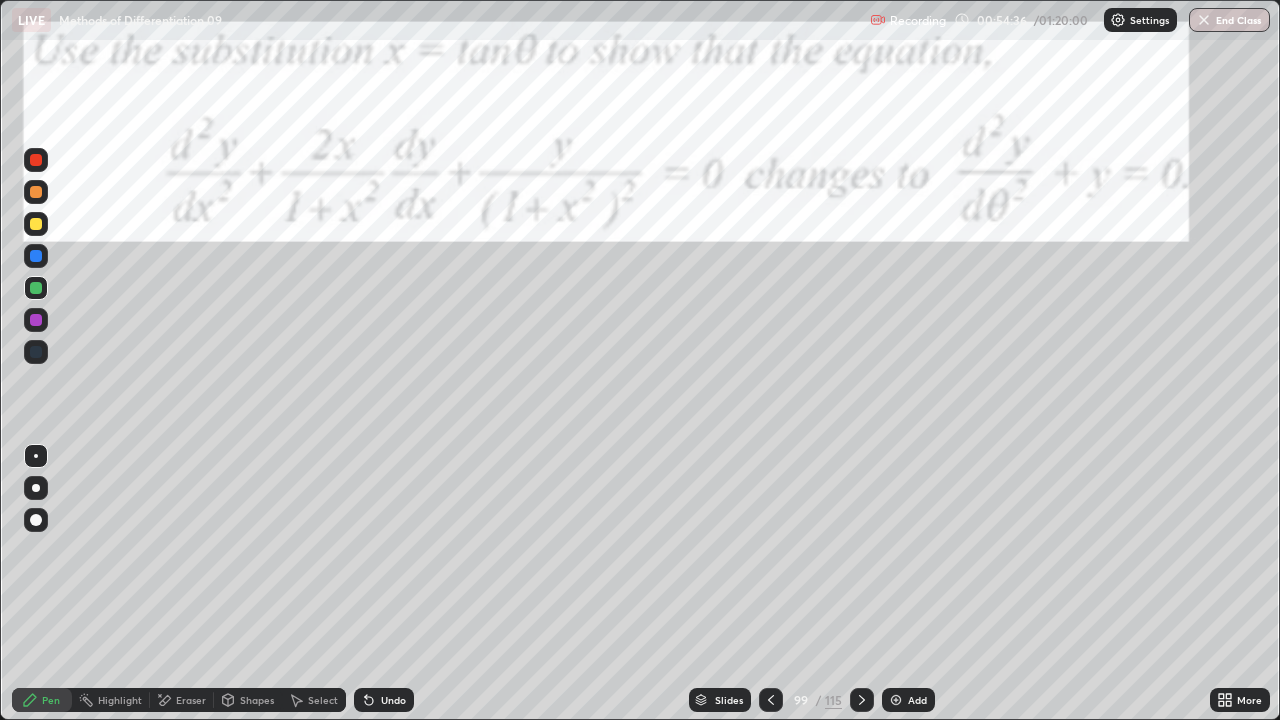 click 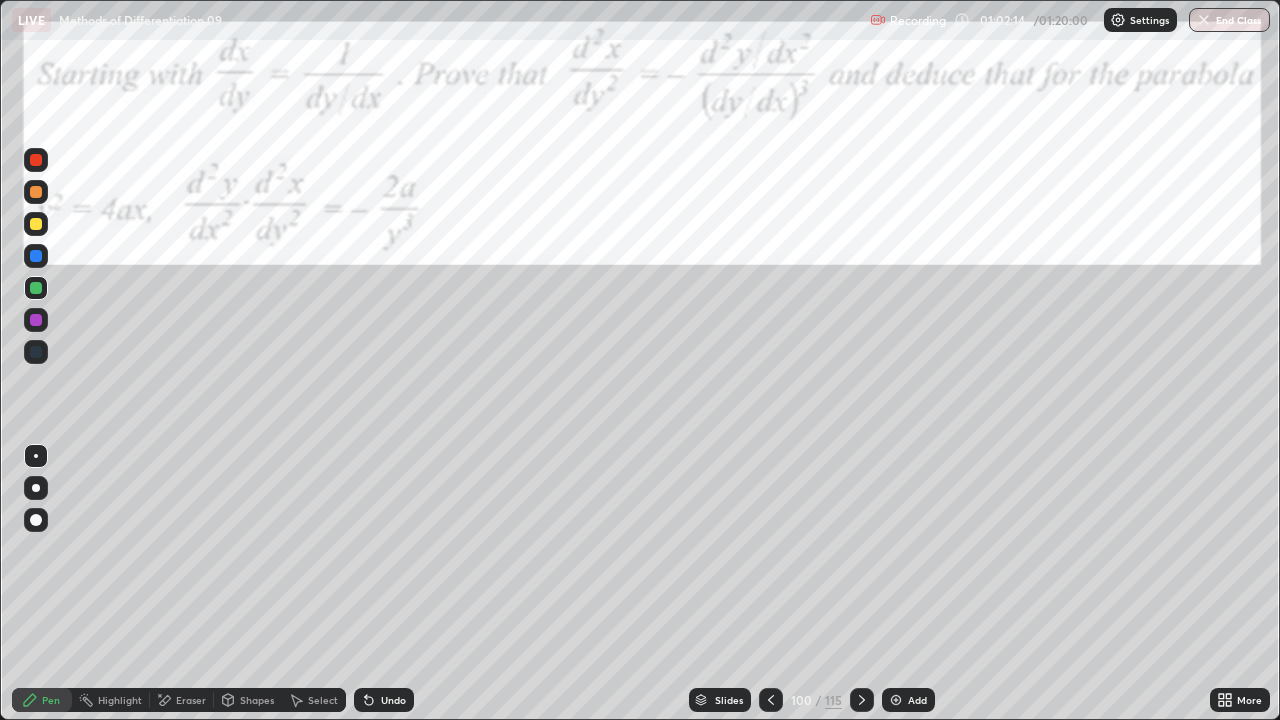 click at bounding box center (36, 288) 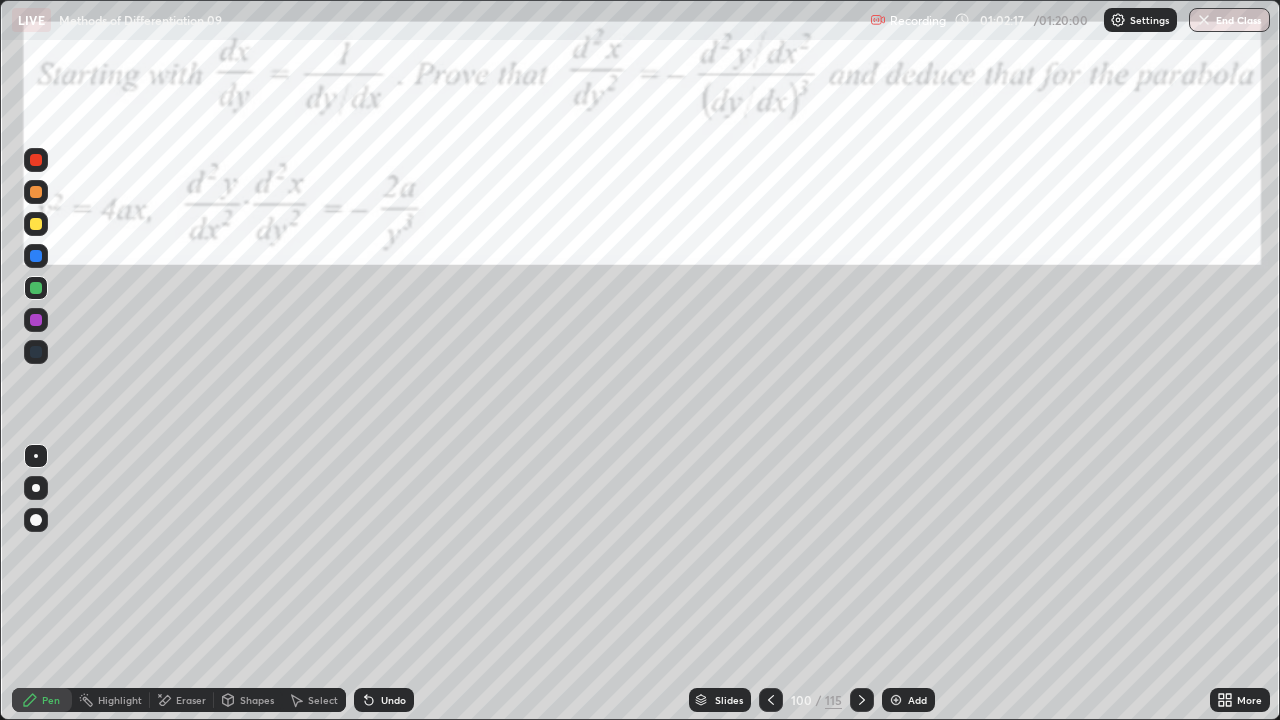 click at bounding box center [36, 320] 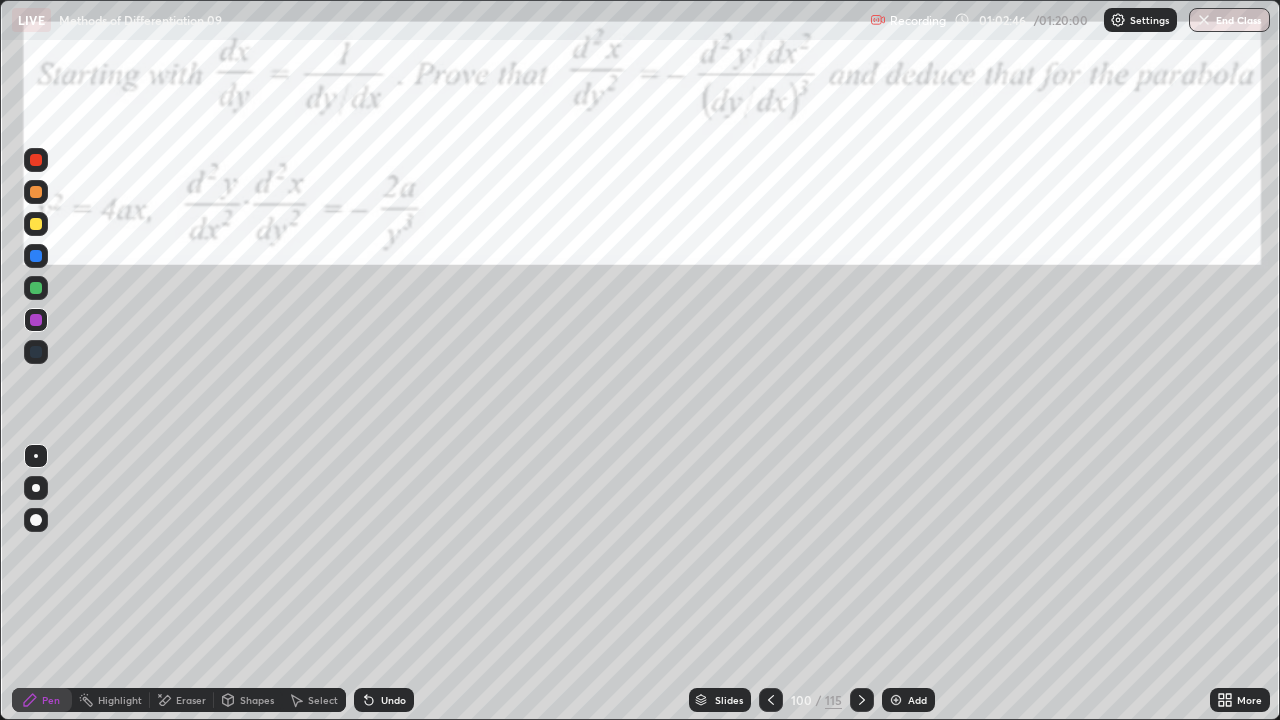 click at bounding box center (36, 224) 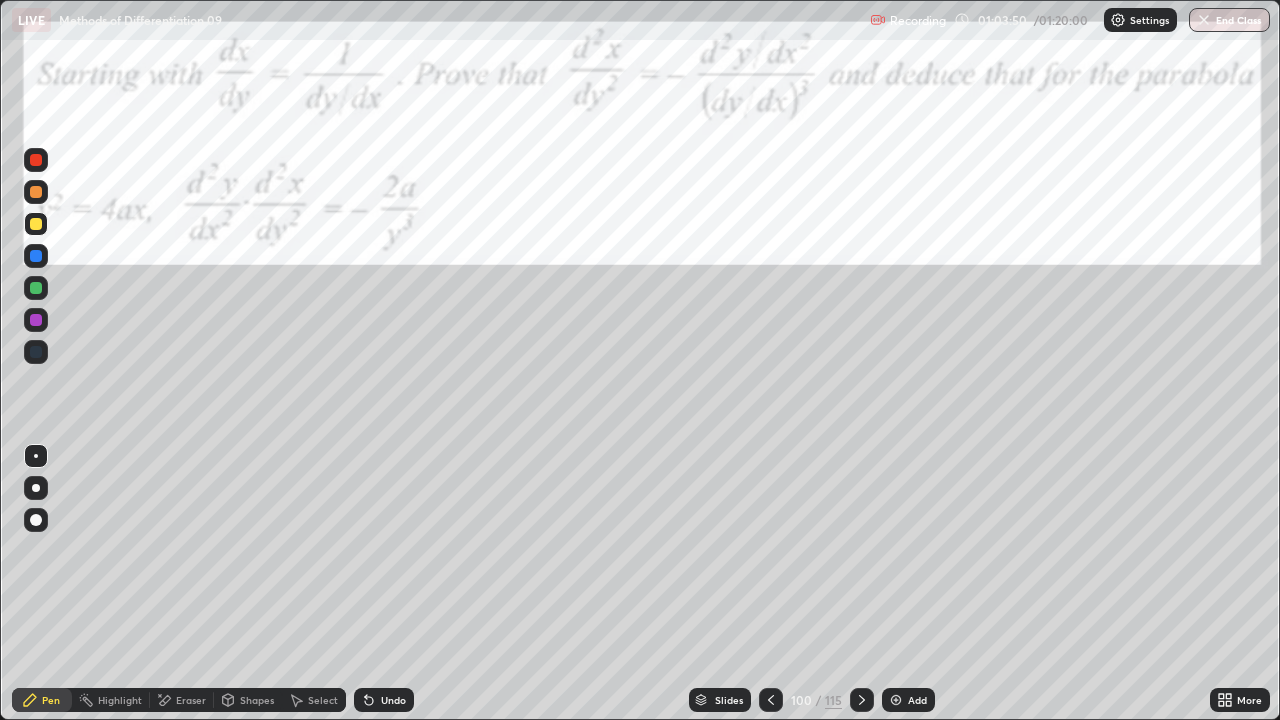 click at bounding box center (36, 320) 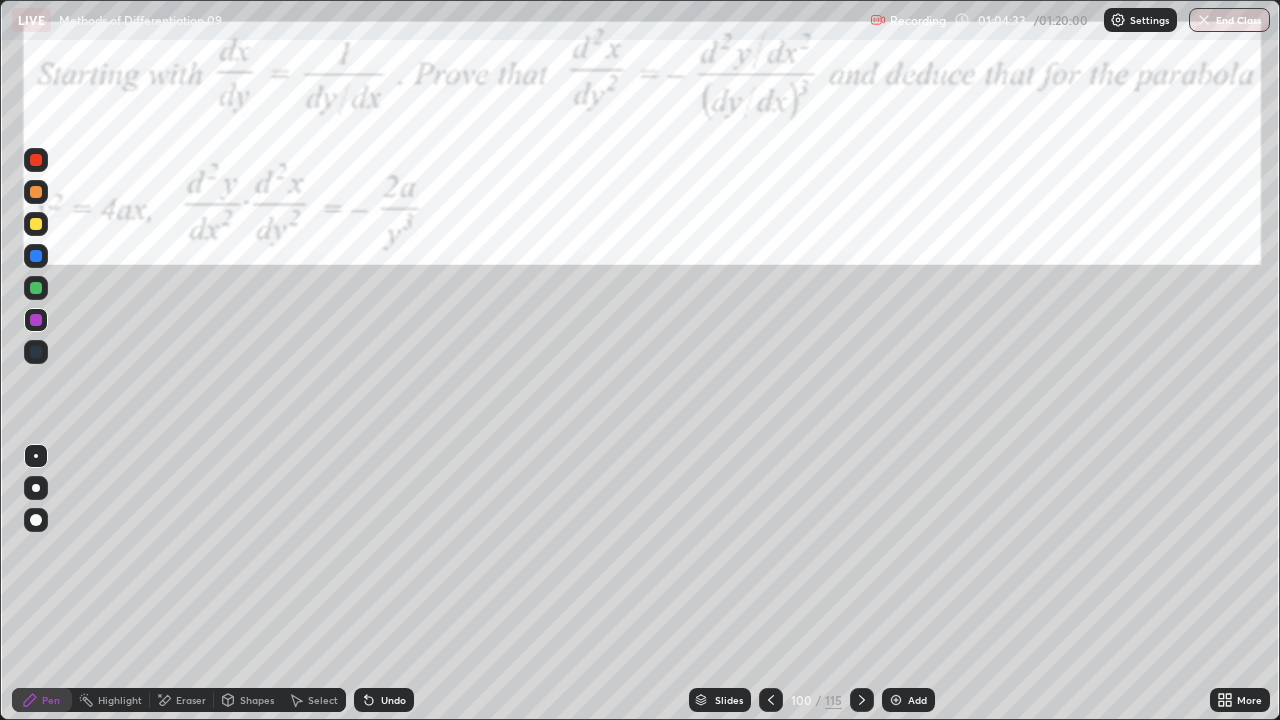 click on "Undo" at bounding box center [384, 700] 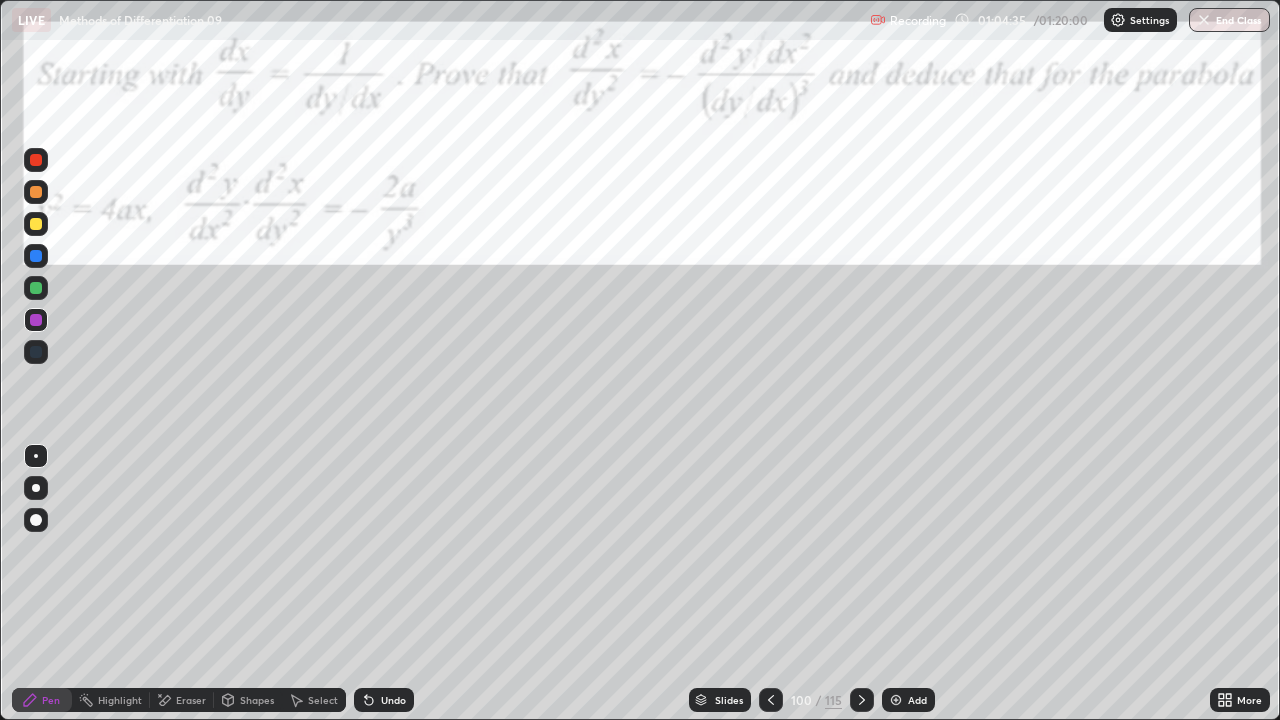 click at bounding box center (36, 224) 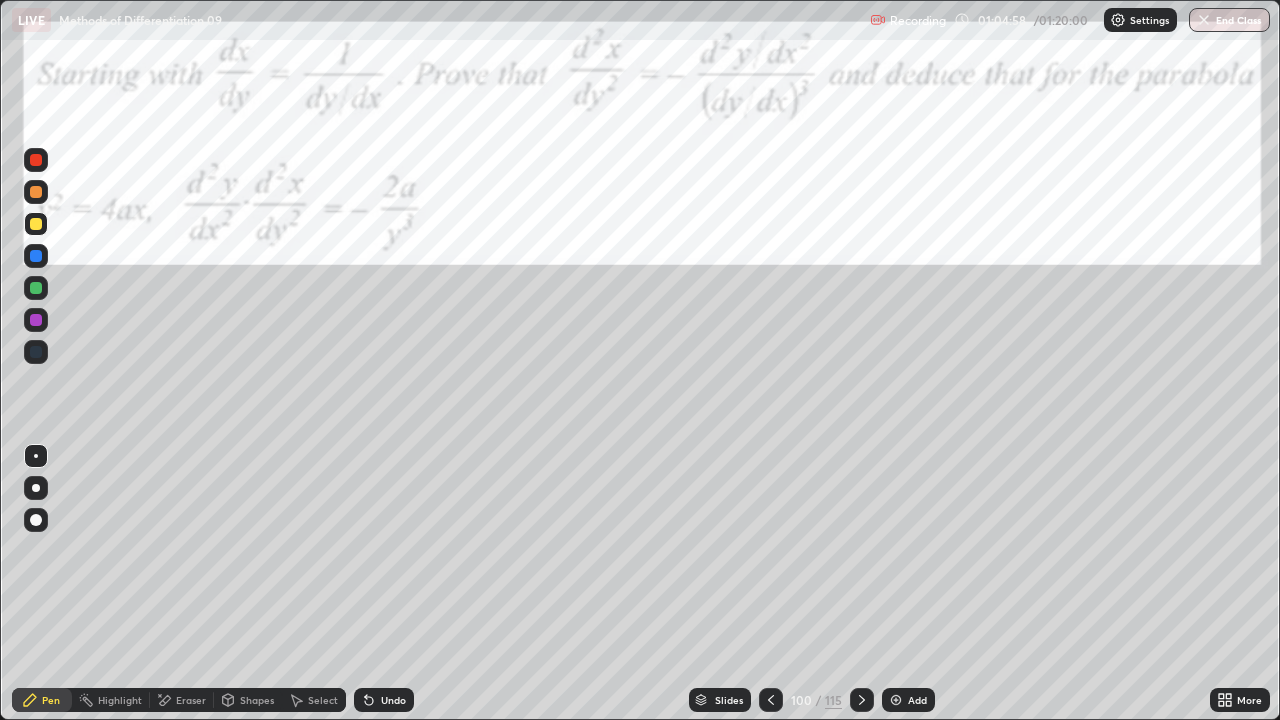 click at bounding box center [36, 320] 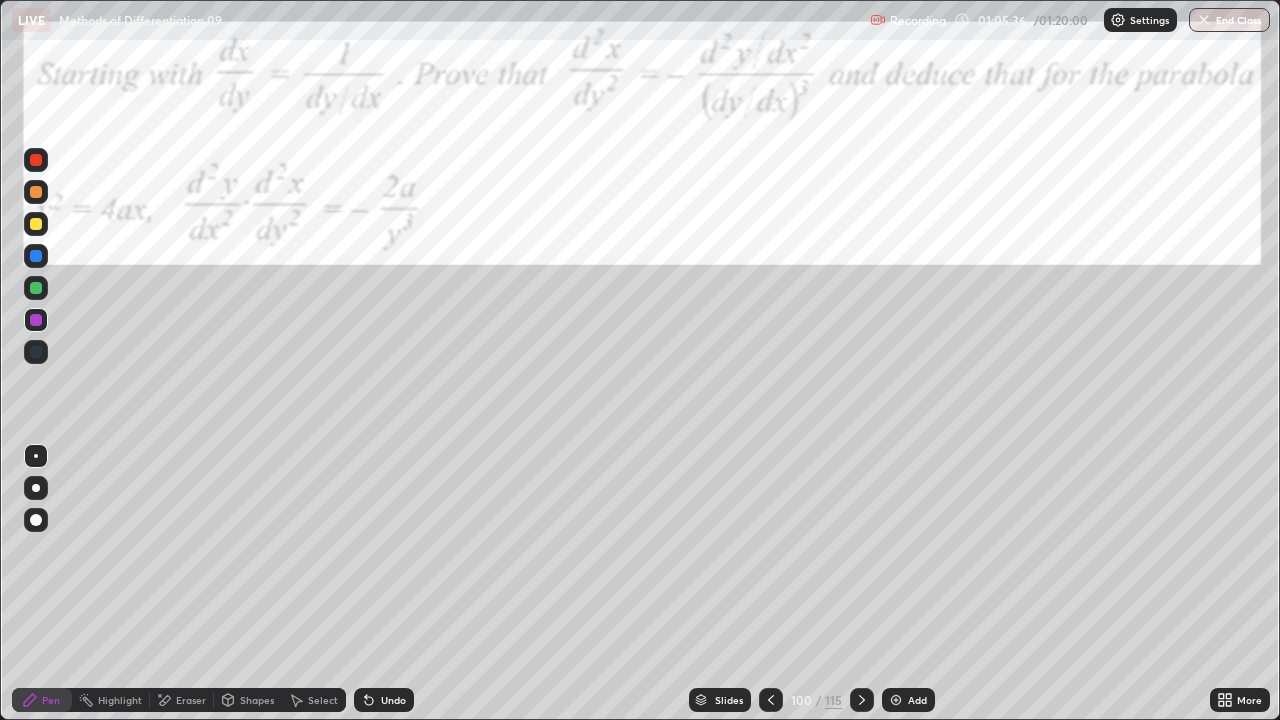 click on "Undo" at bounding box center [384, 700] 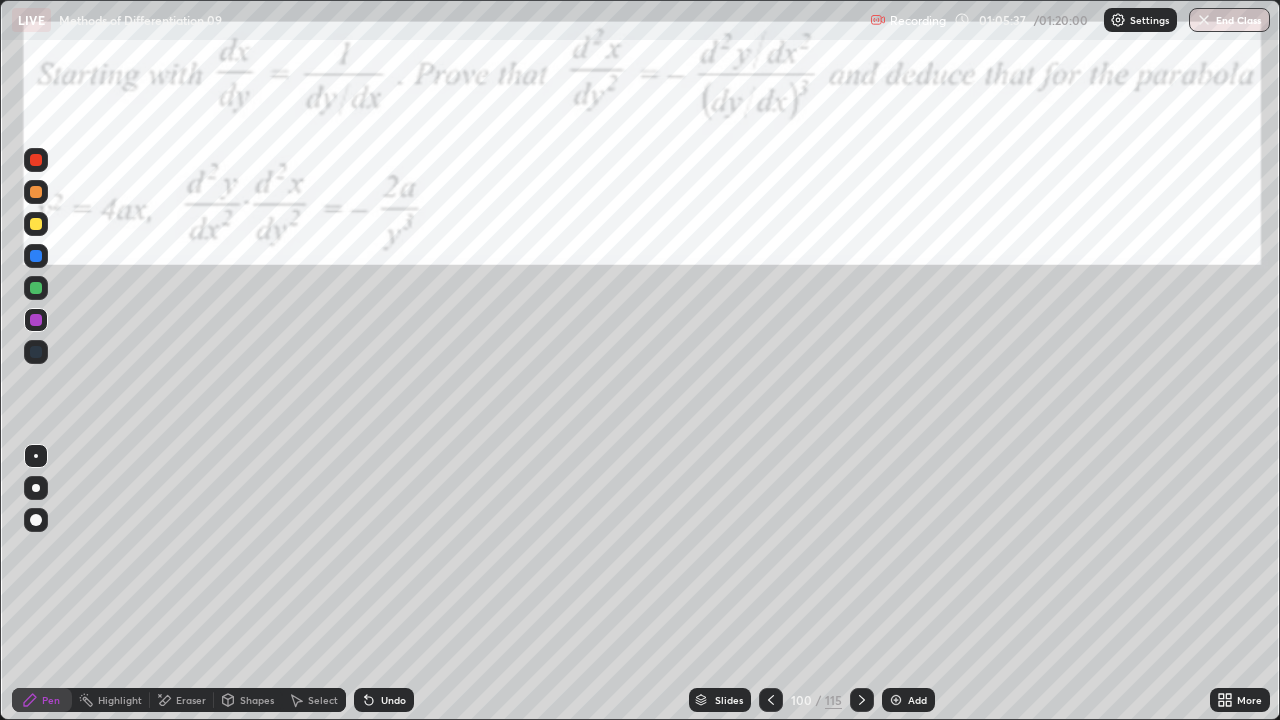 click on "Undo" at bounding box center [384, 700] 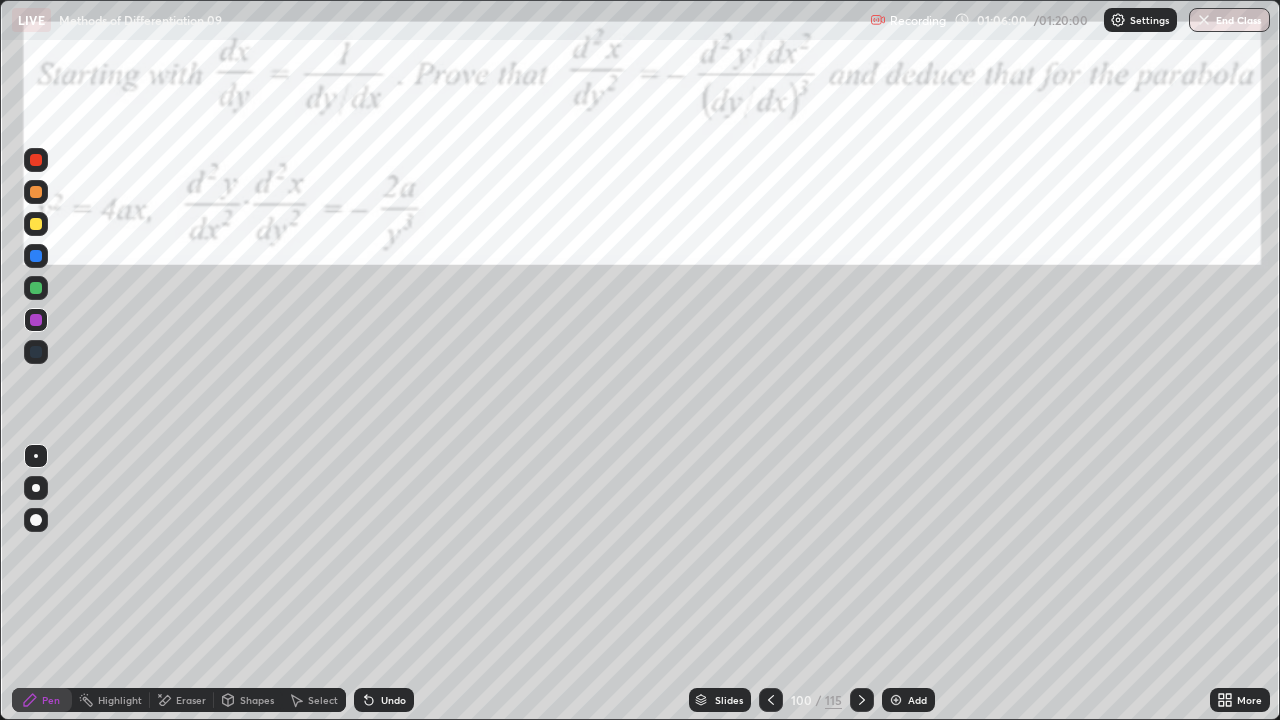 click on "Undo" at bounding box center (393, 700) 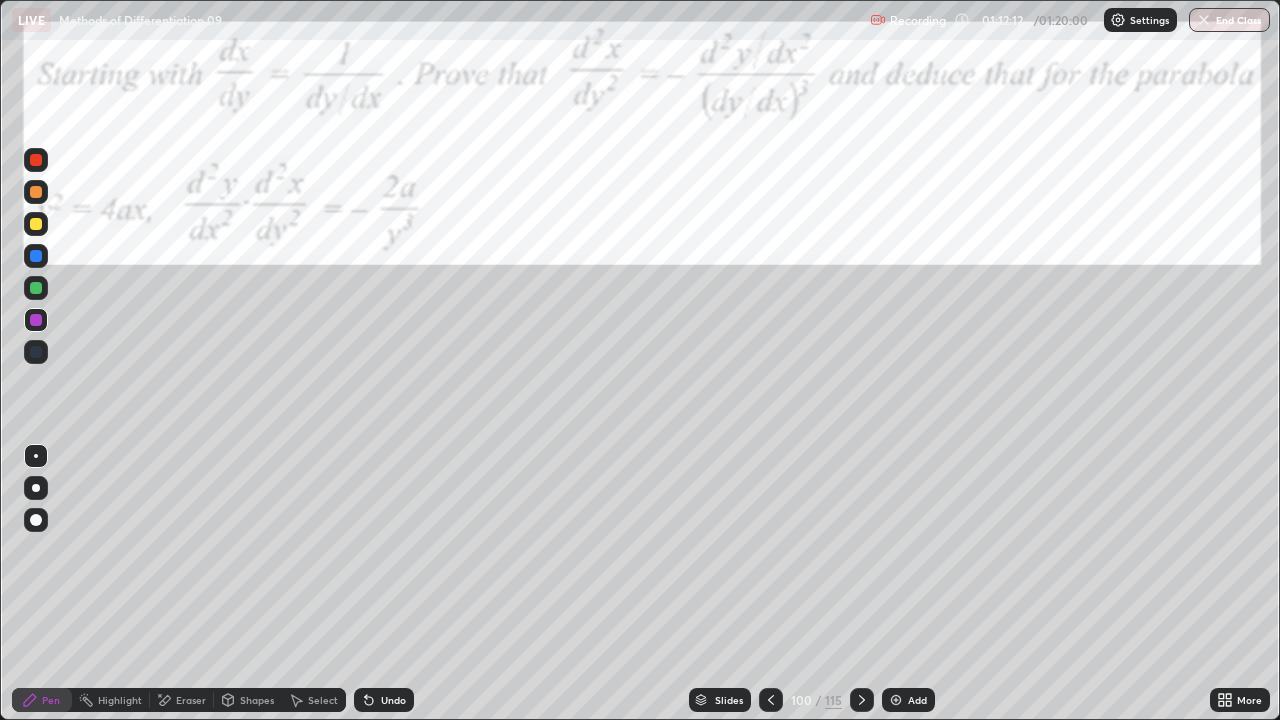 click 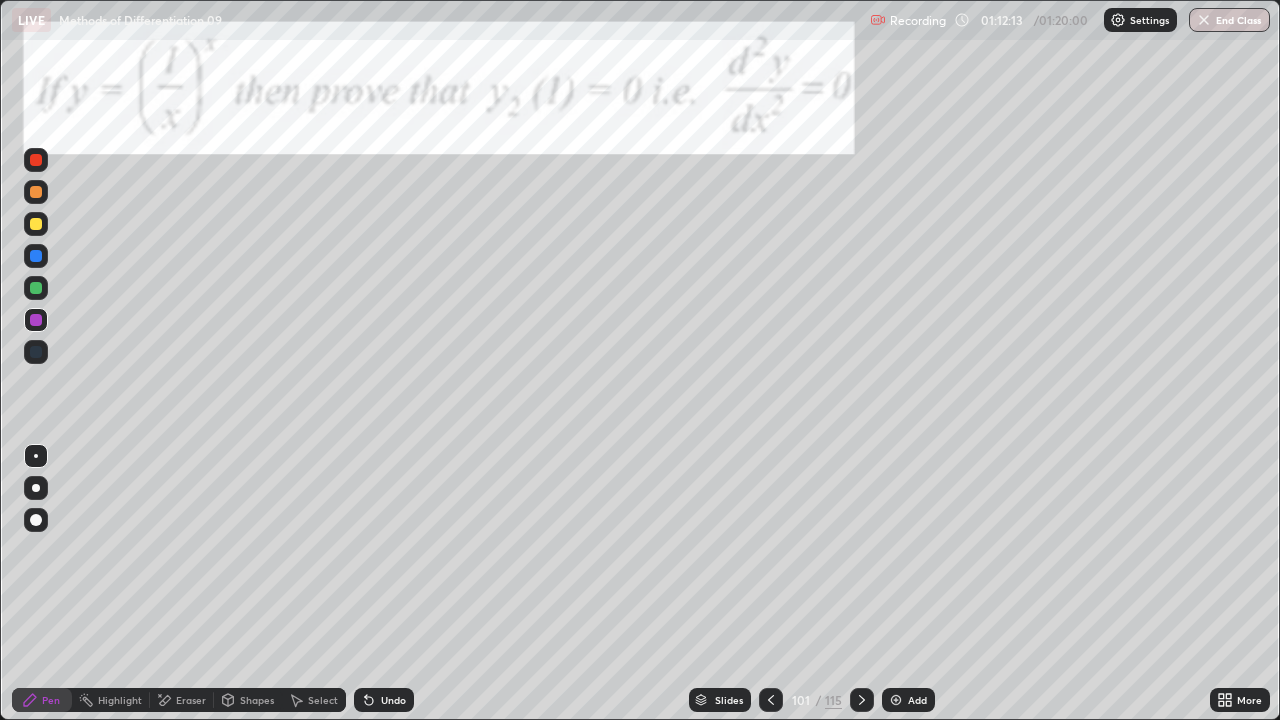 click 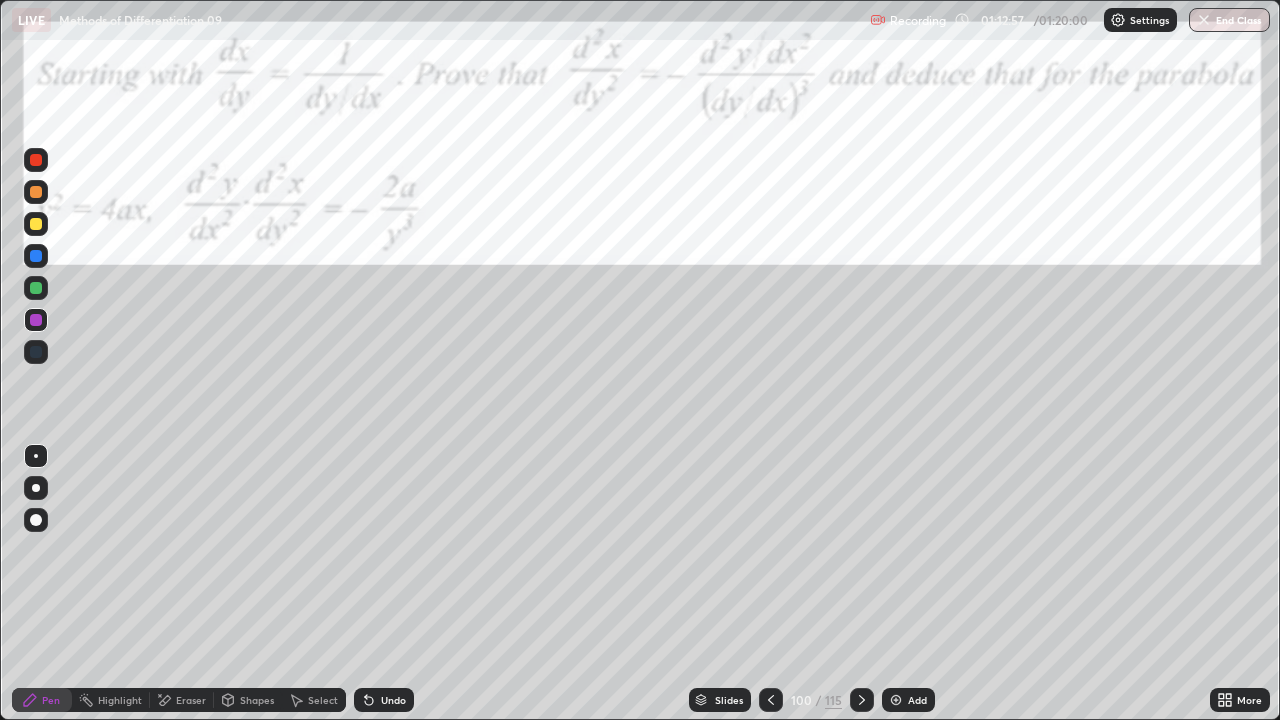 click 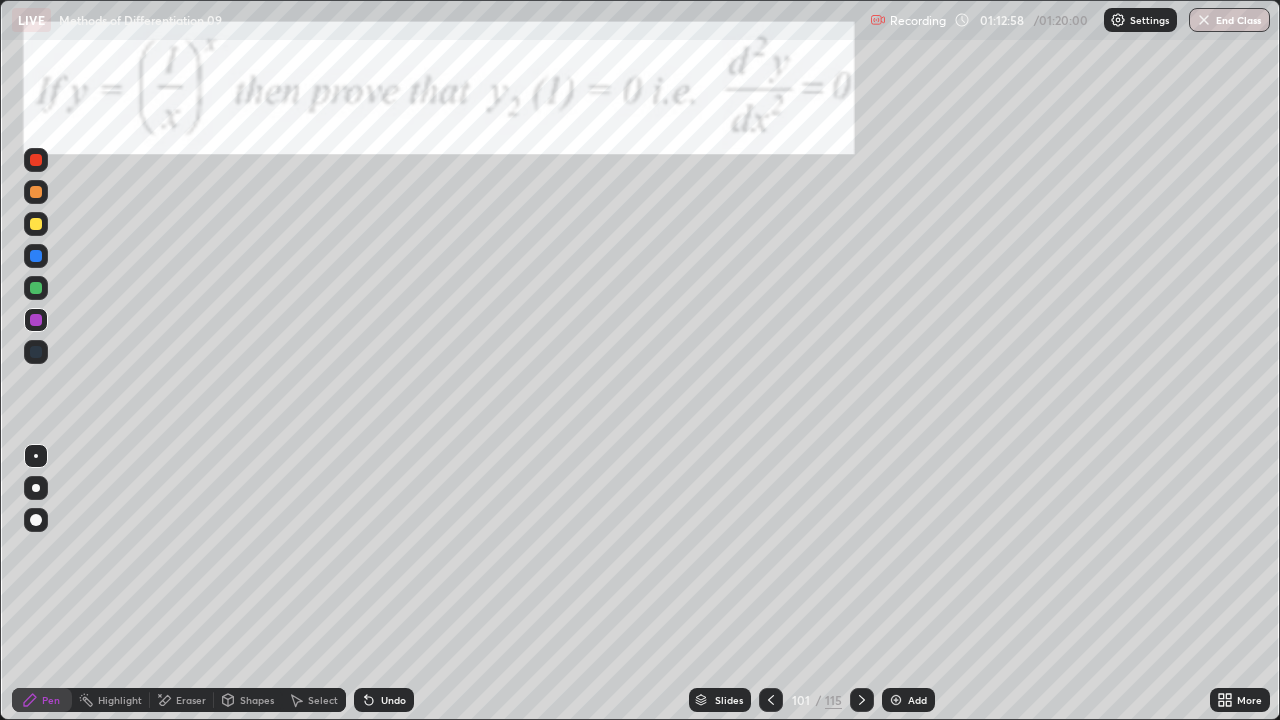 click 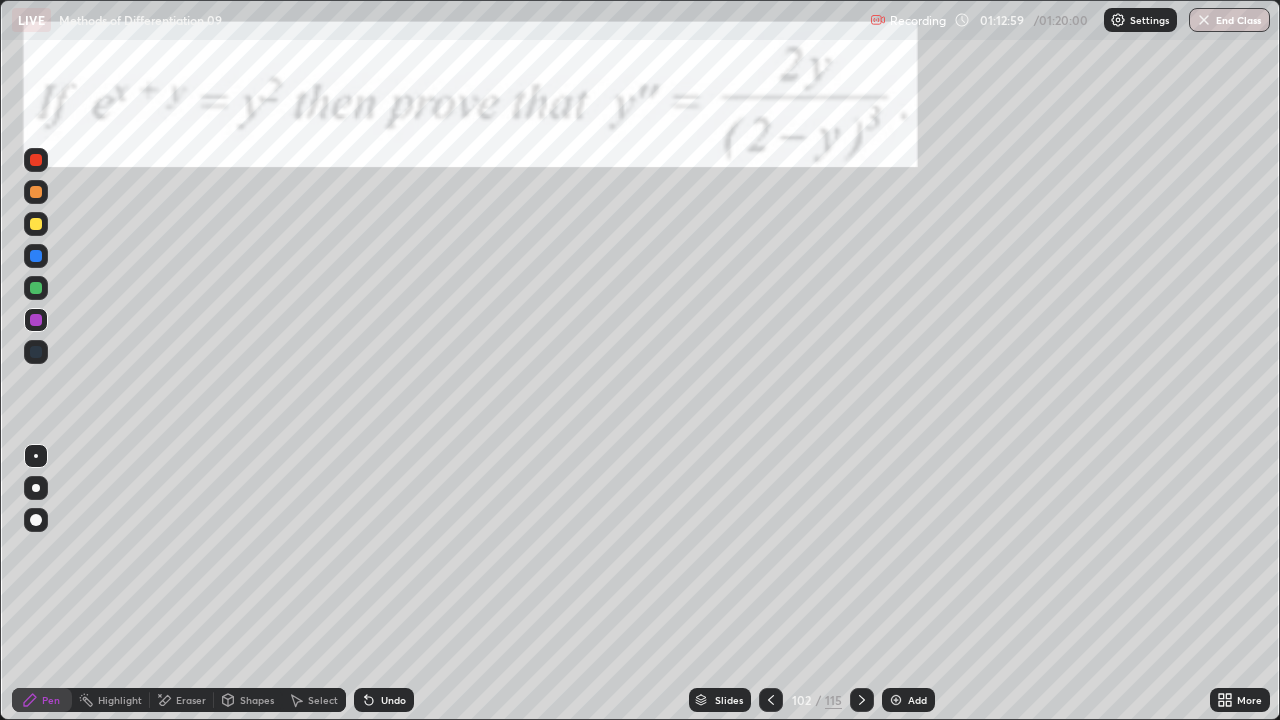 click 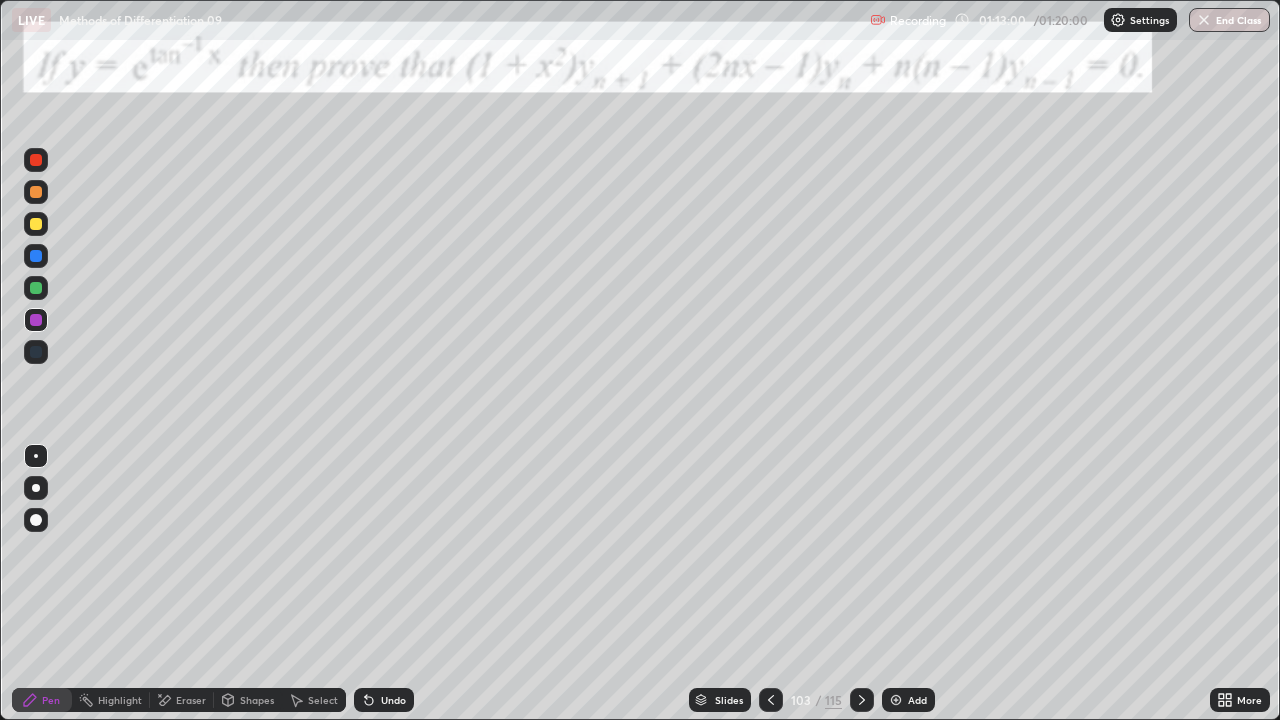click 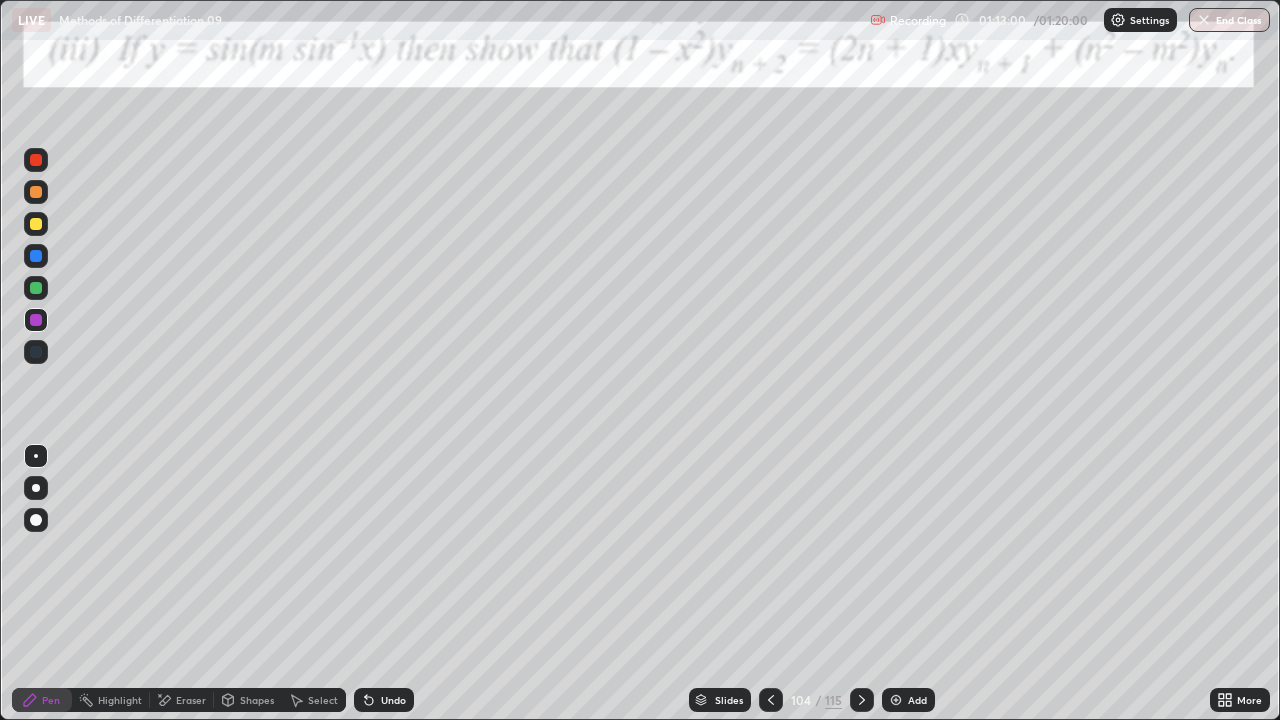 click 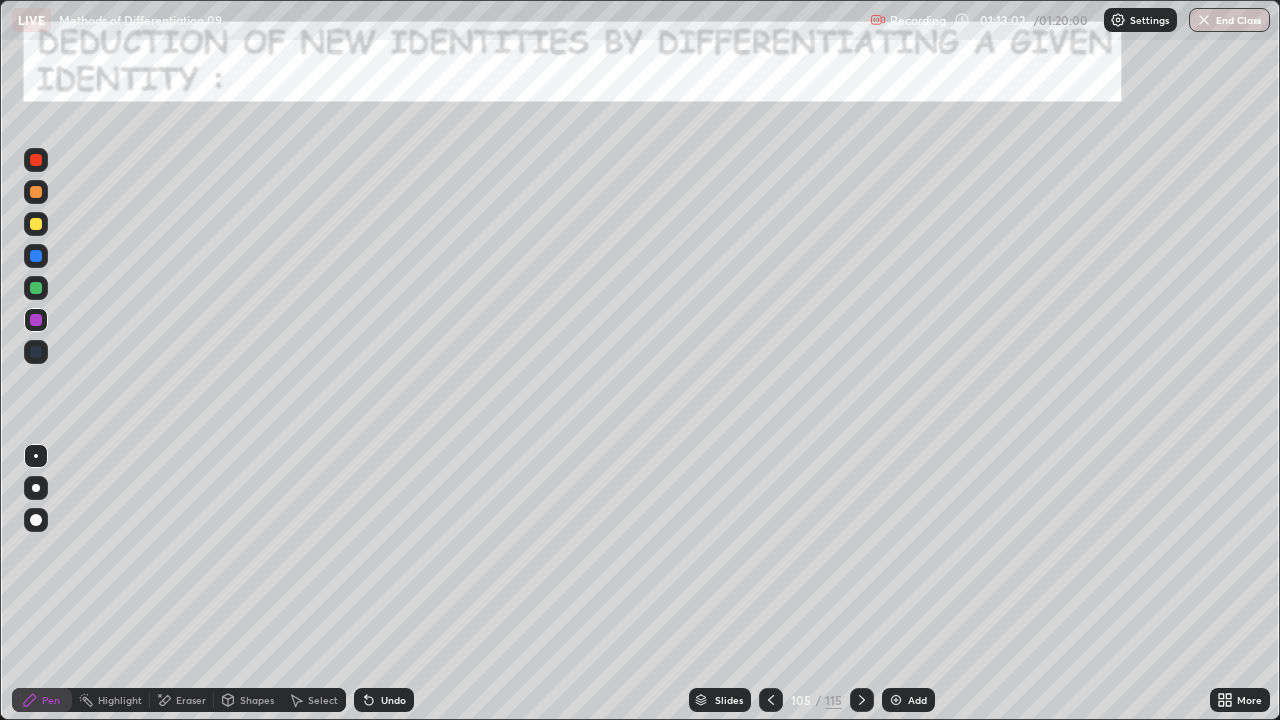 click 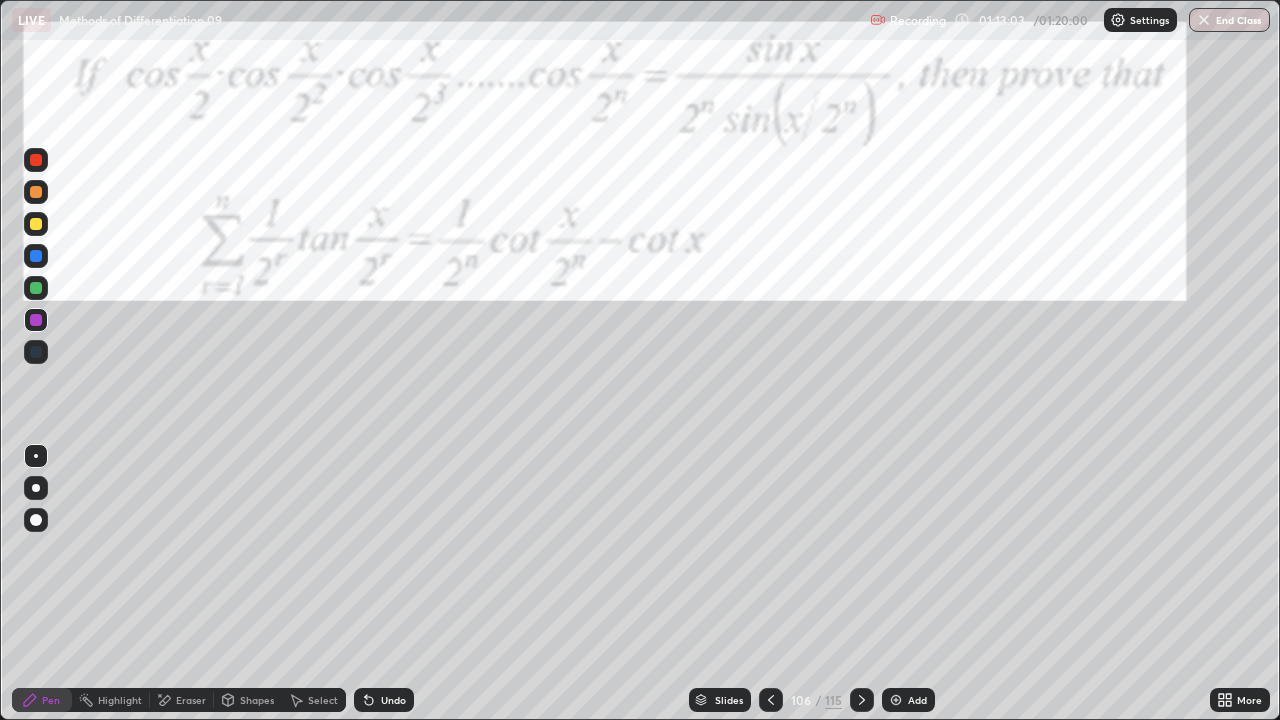 click 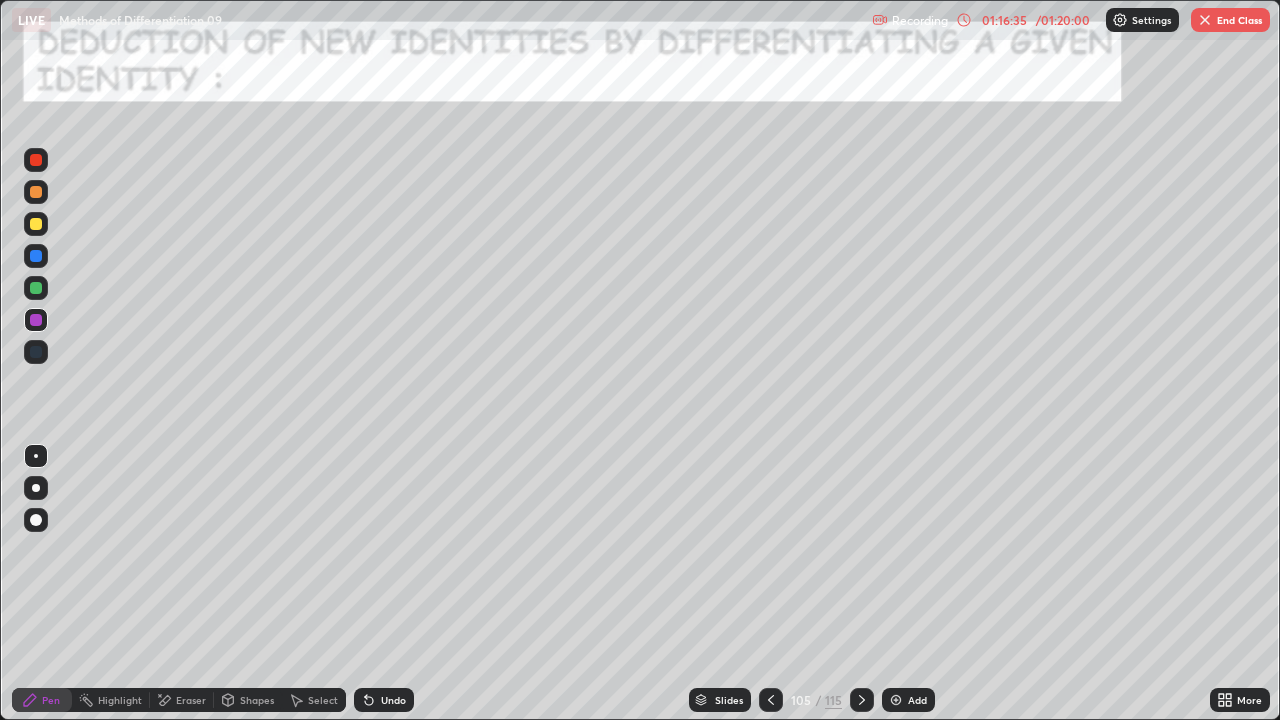 click at bounding box center [771, 700] 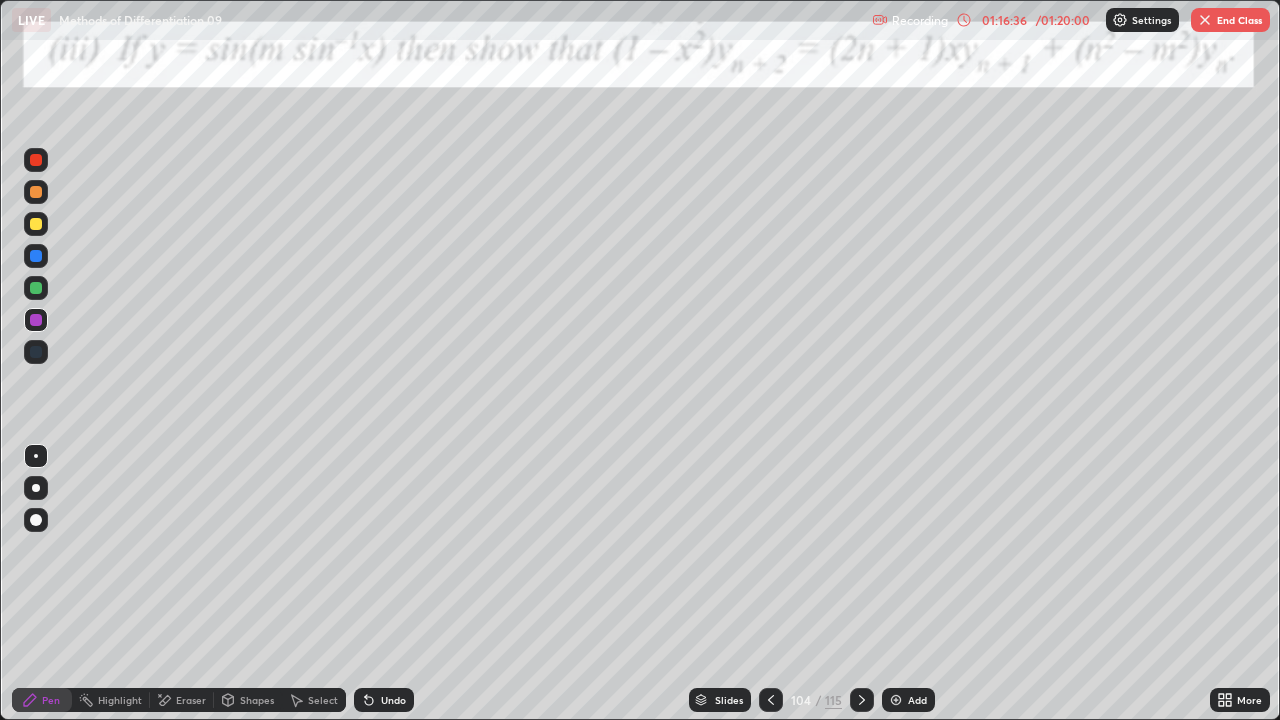 click on "Add" at bounding box center [917, 700] 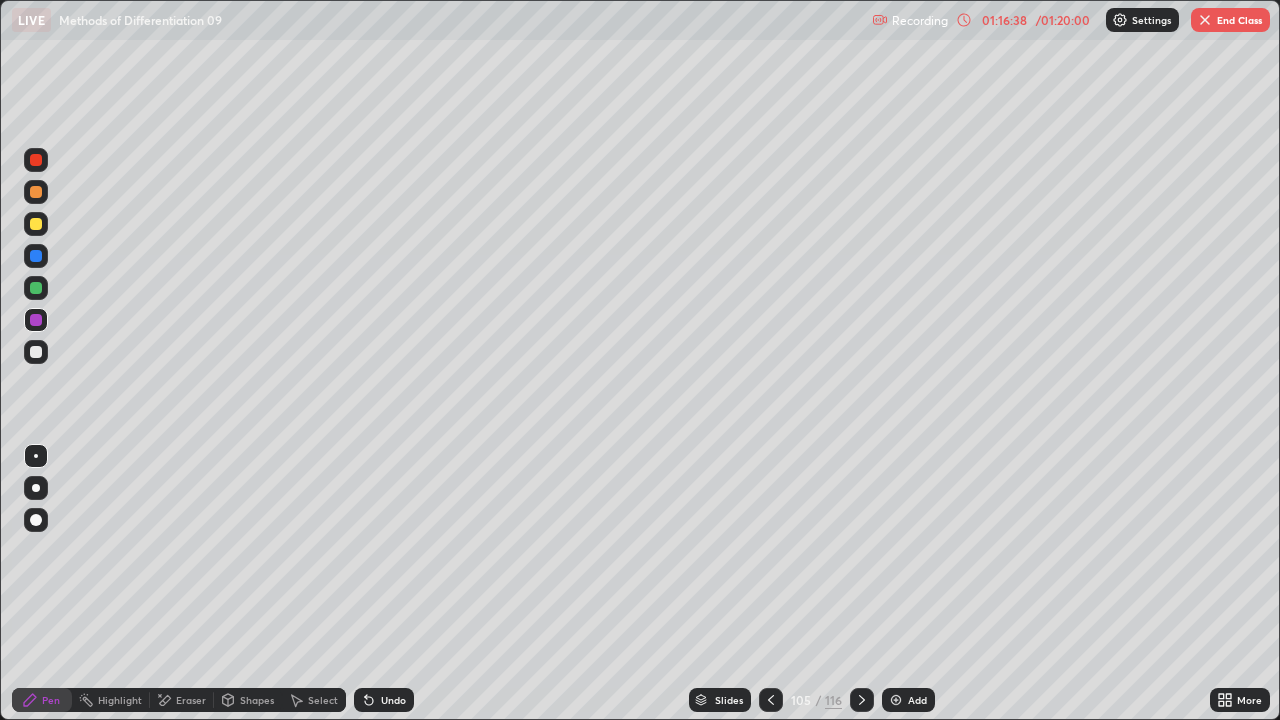 click at bounding box center (36, 288) 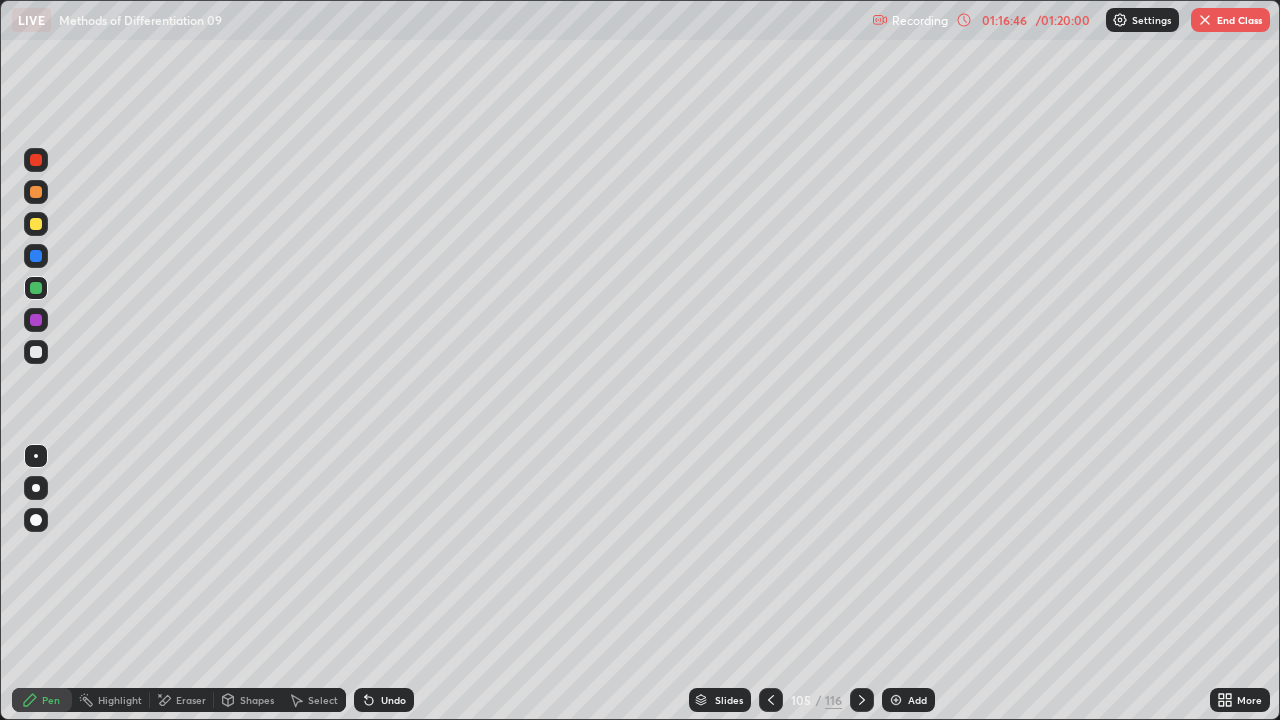 click on "Undo" at bounding box center [393, 700] 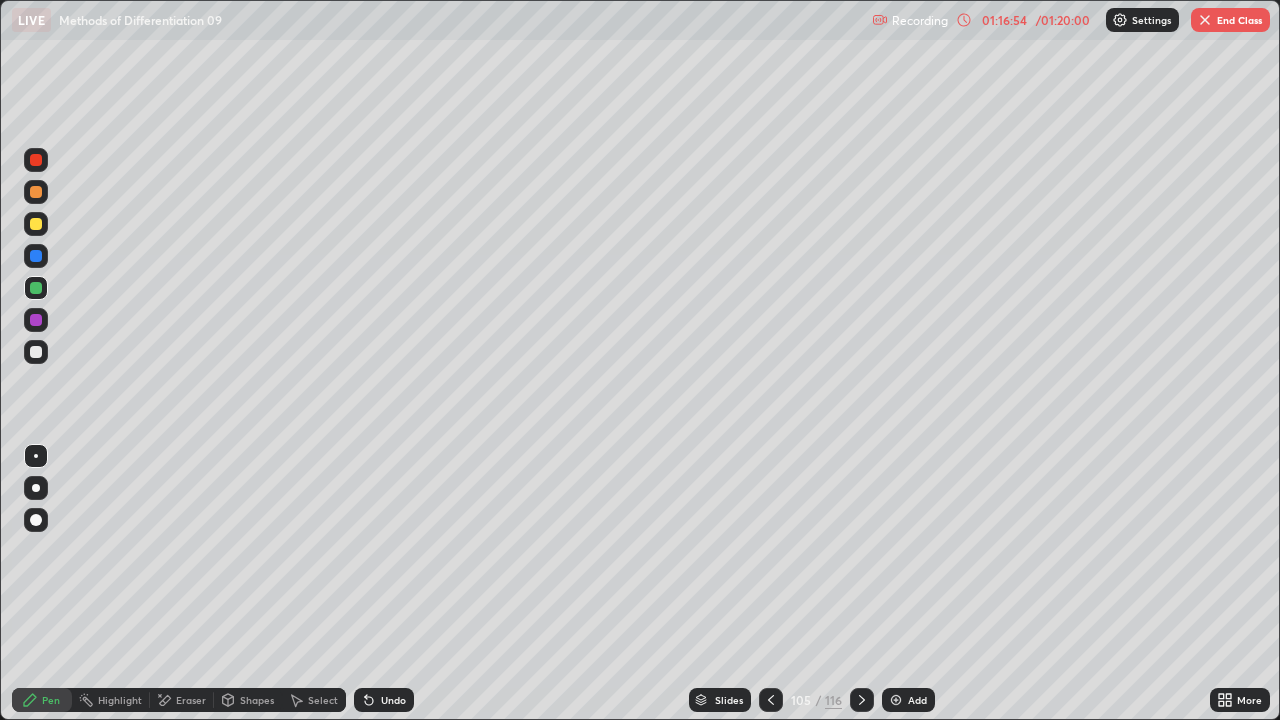 click at bounding box center [36, 224] 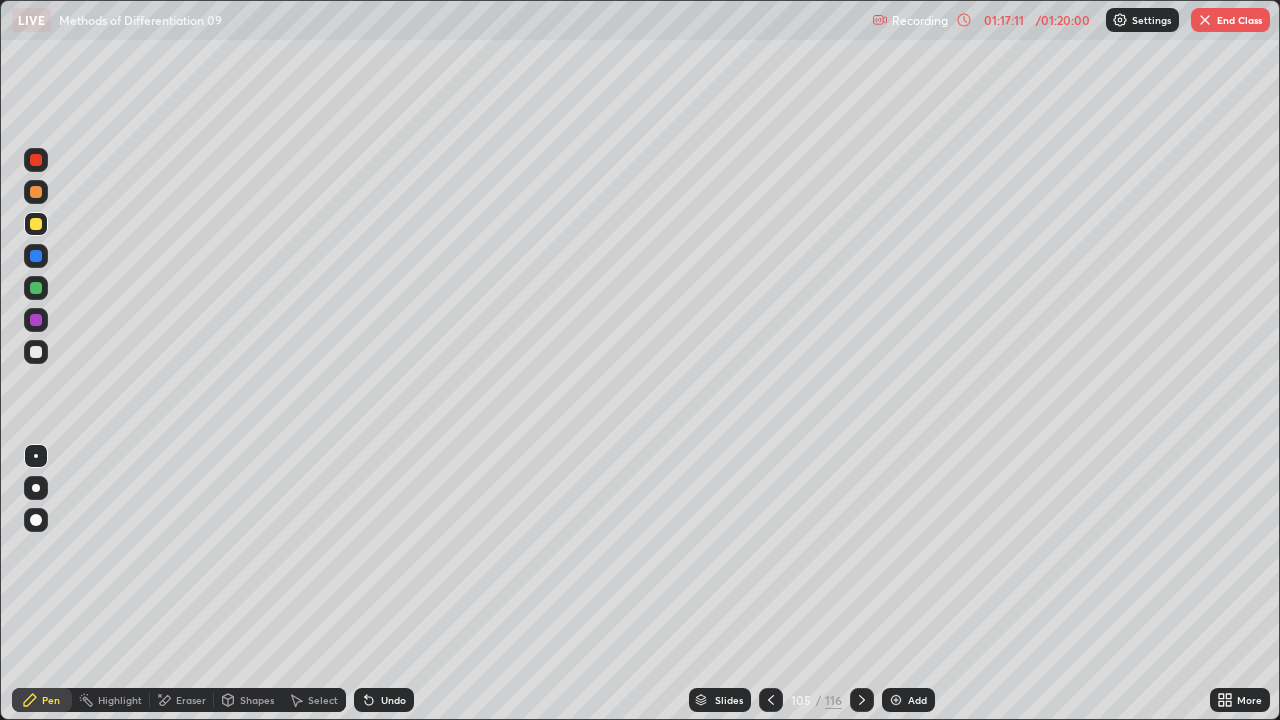 click at bounding box center (36, 192) 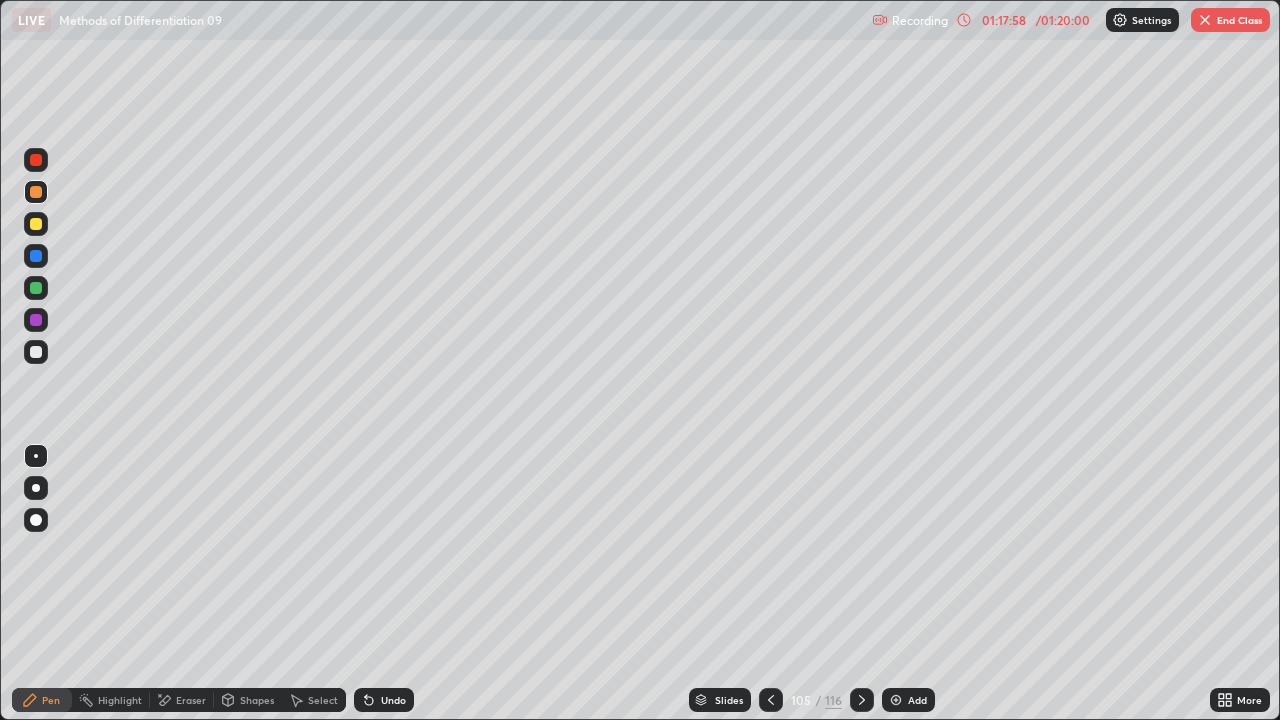click on "End Class" at bounding box center (1230, 20) 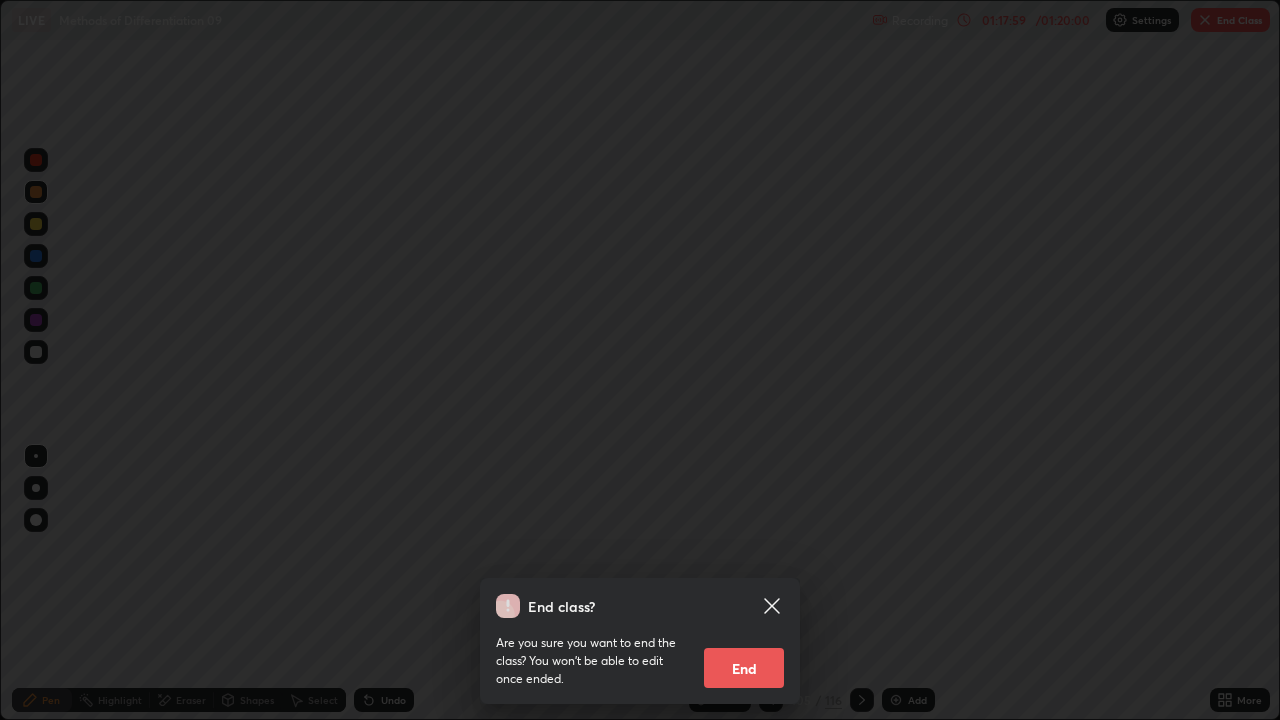 click on "End" at bounding box center [744, 668] 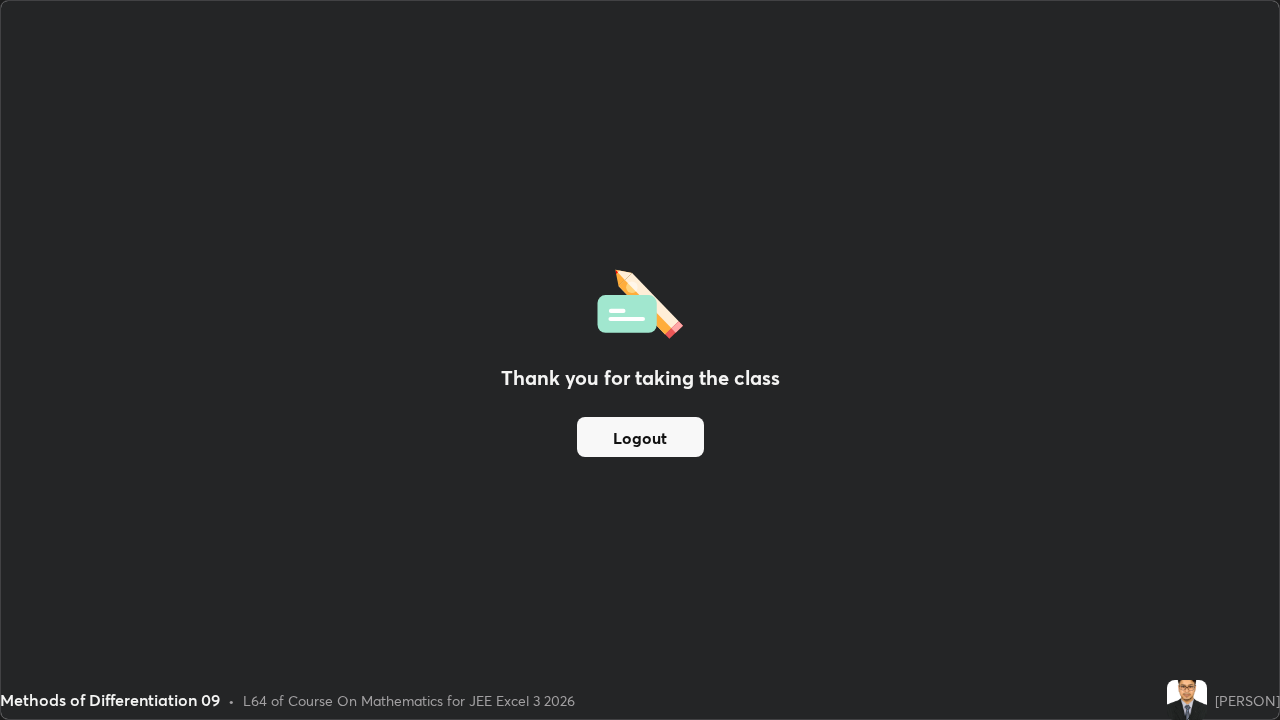 click on "Logout" at bounding box center [640, 437] 